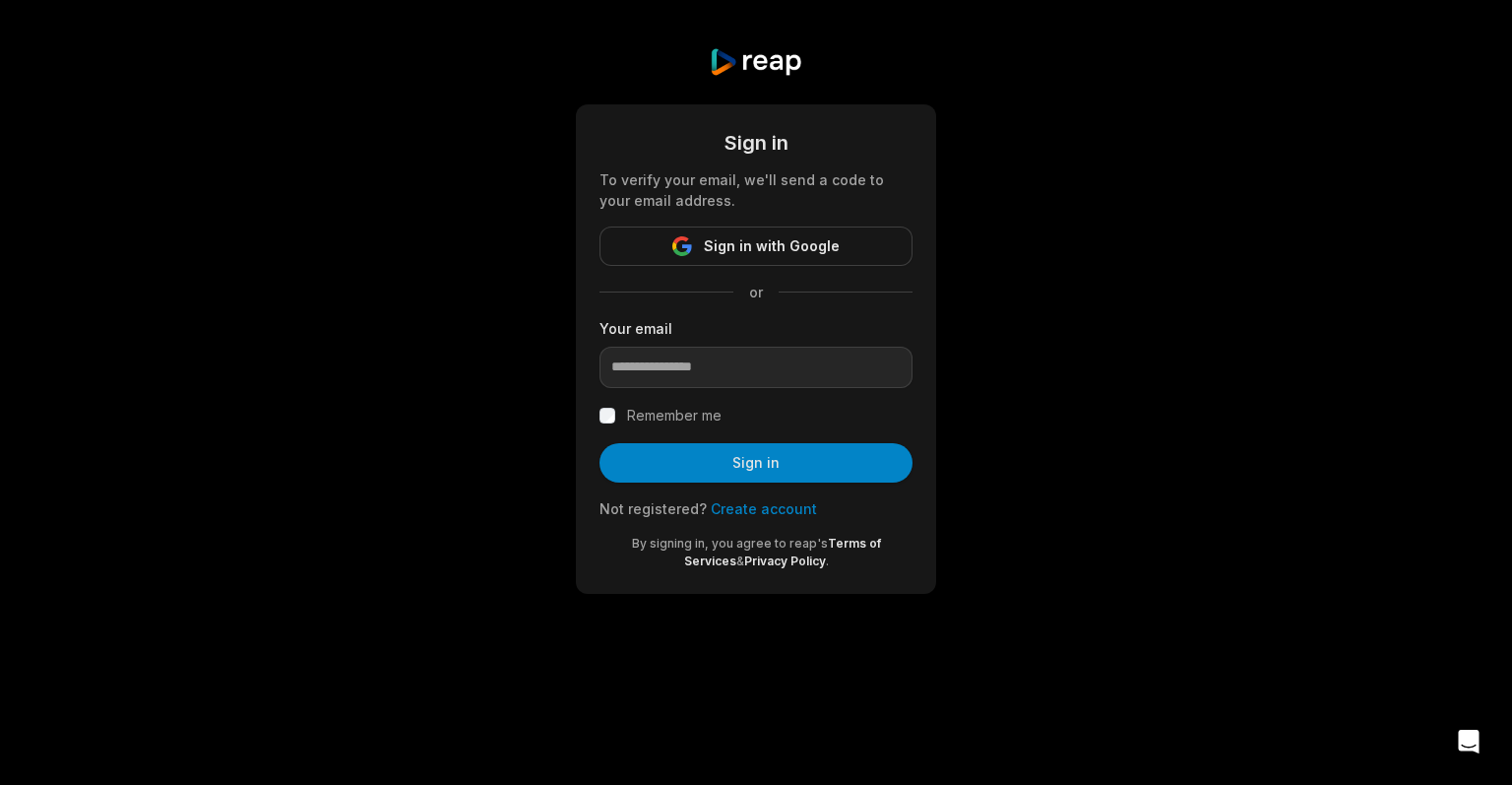 scroll, scrollTop: 0, scrollLeft: 0, axis: both 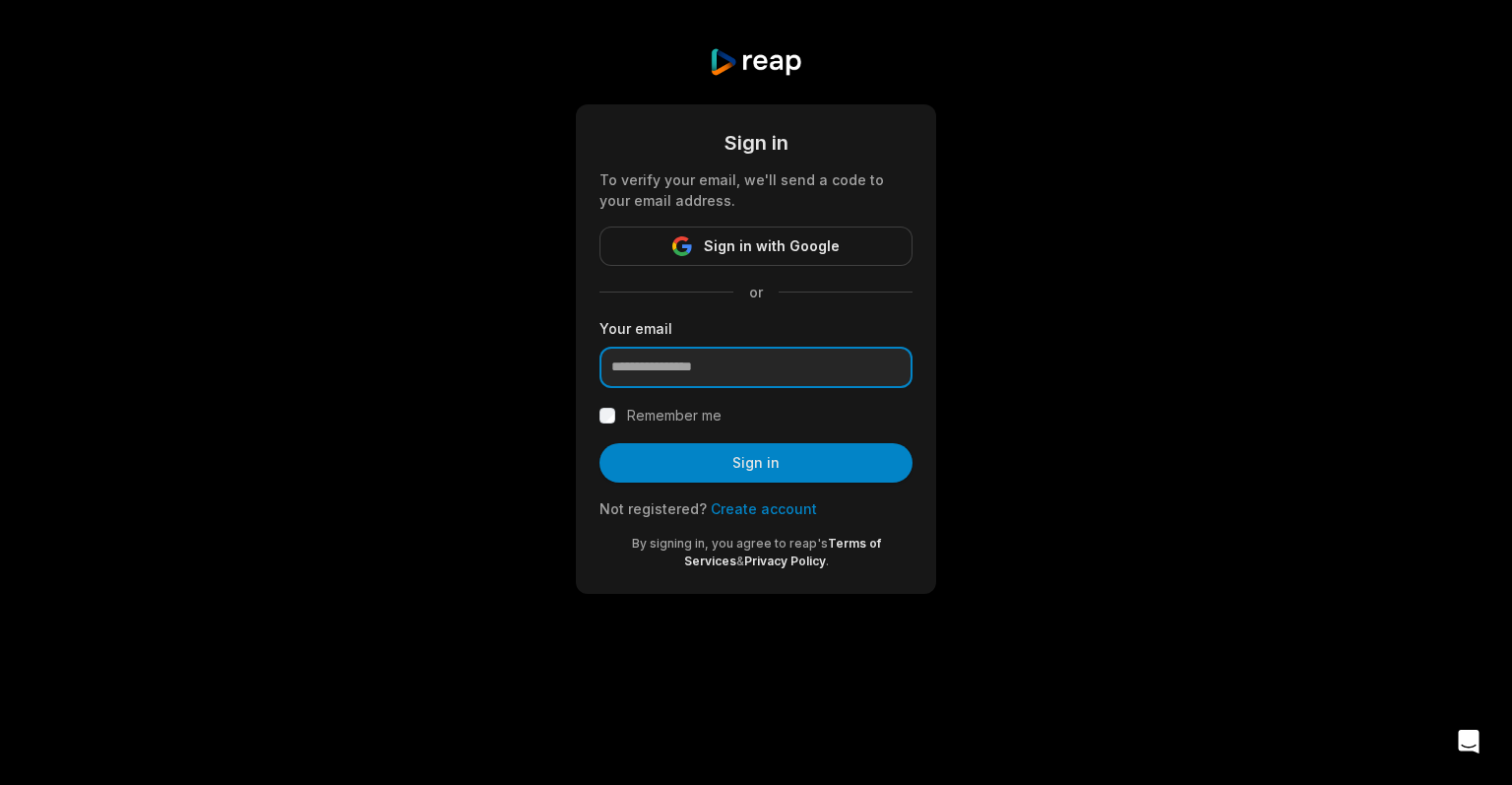 click at bounding box center (756, 367) 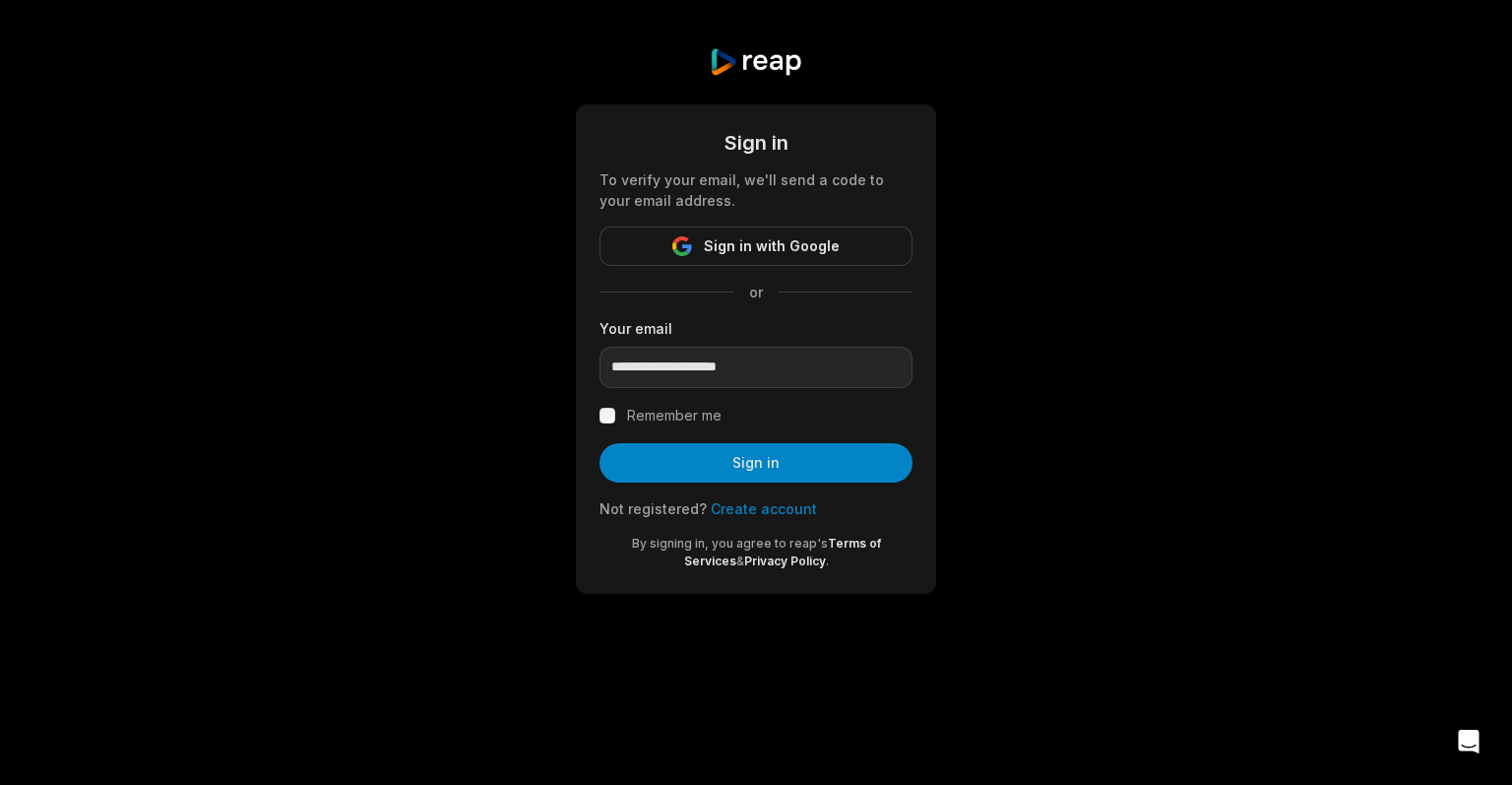 click on "Remember me" at bounding box center (674, 416) 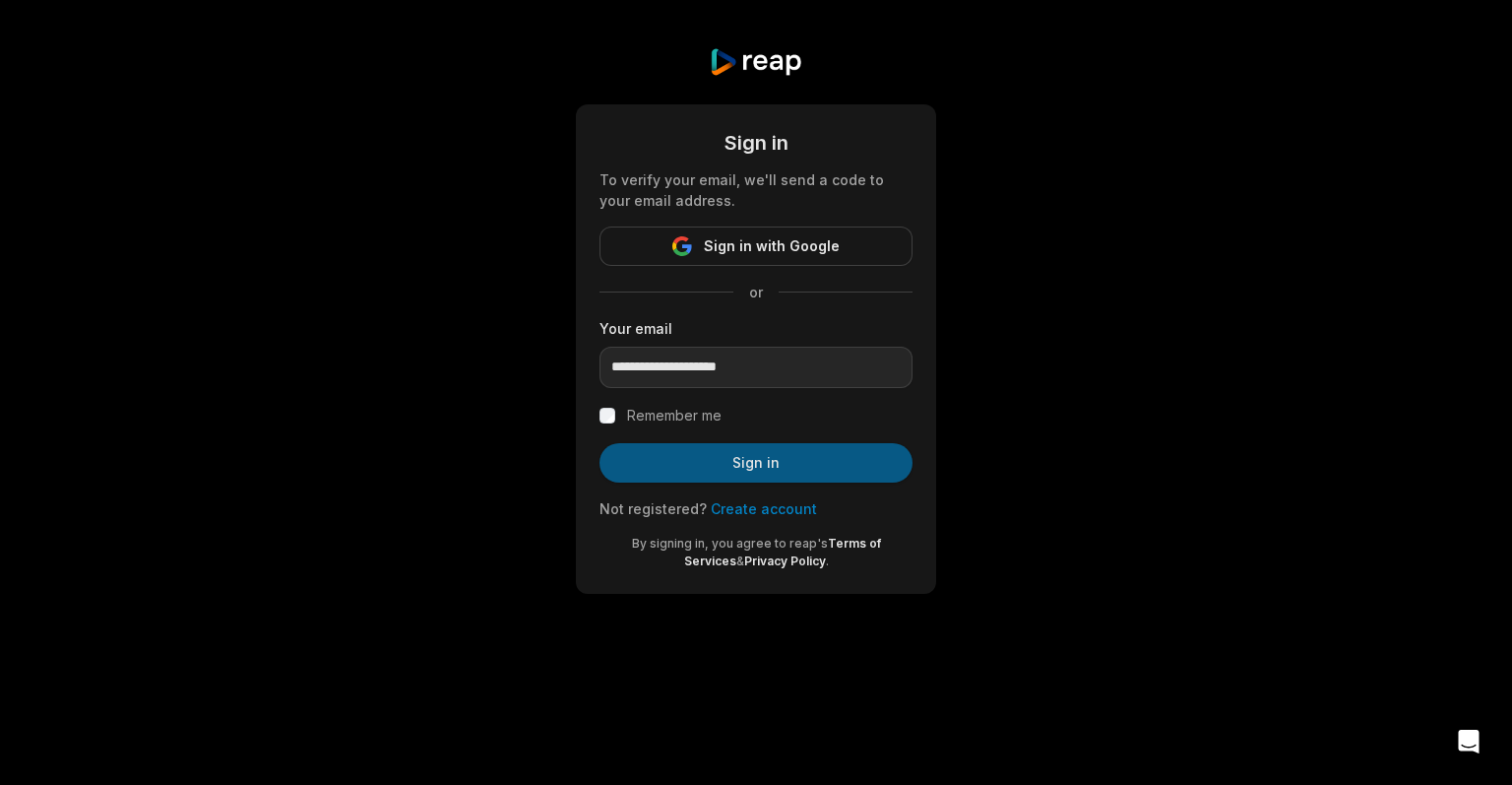 click on "Sign in" at bounding box center [756, 463] 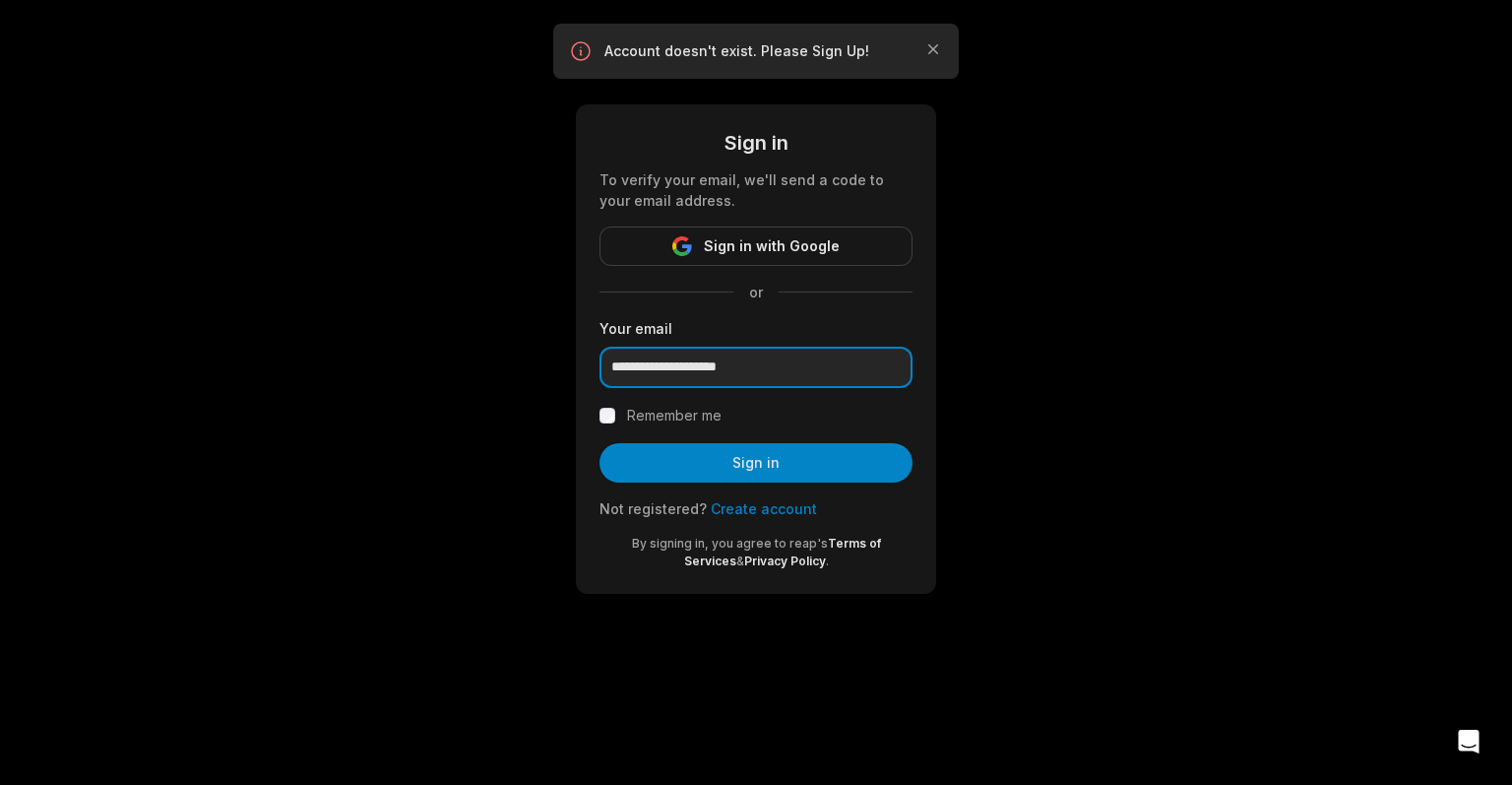click on "**********" at bounding box center (756, 367) 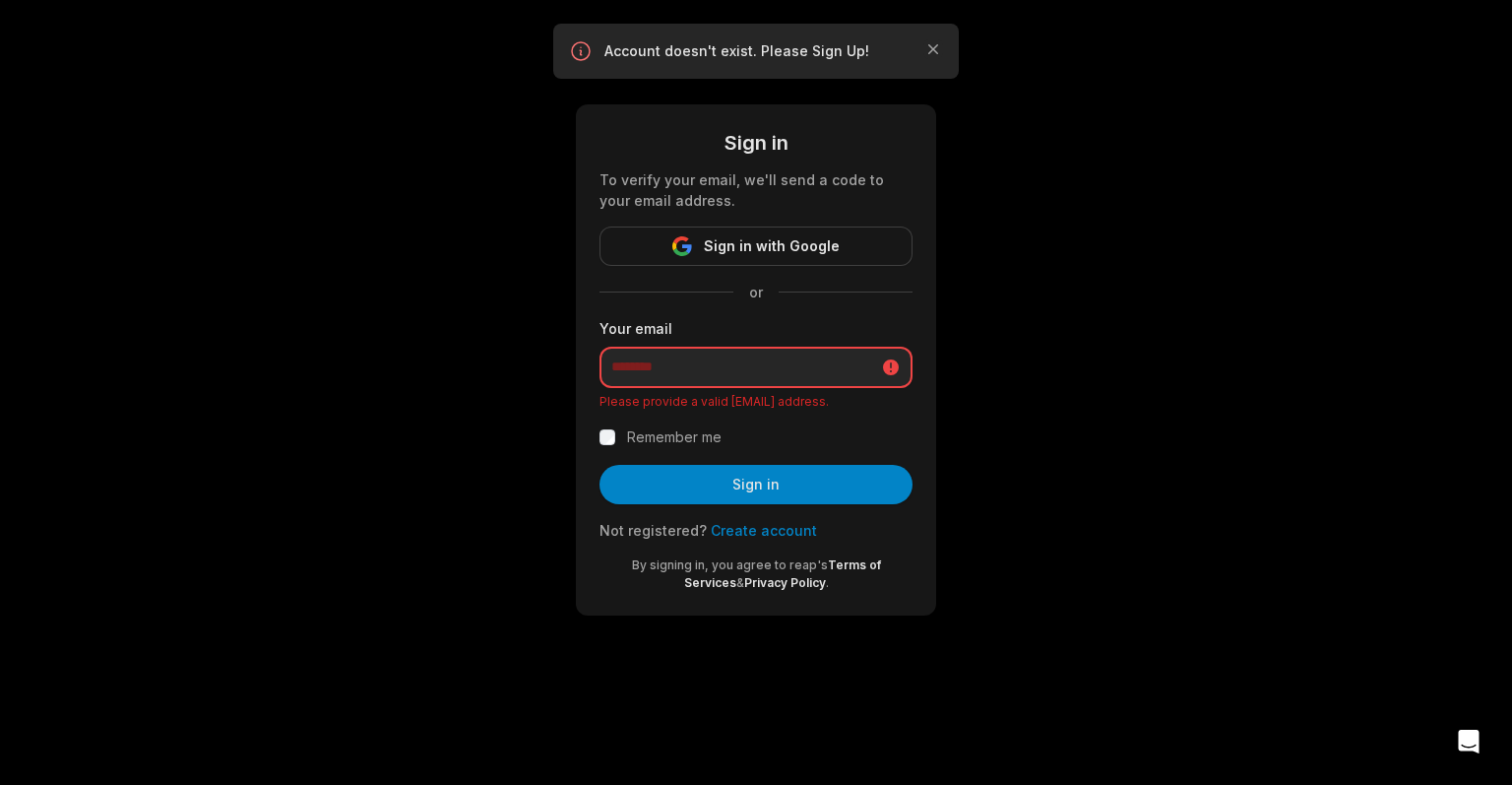 type on "**********" 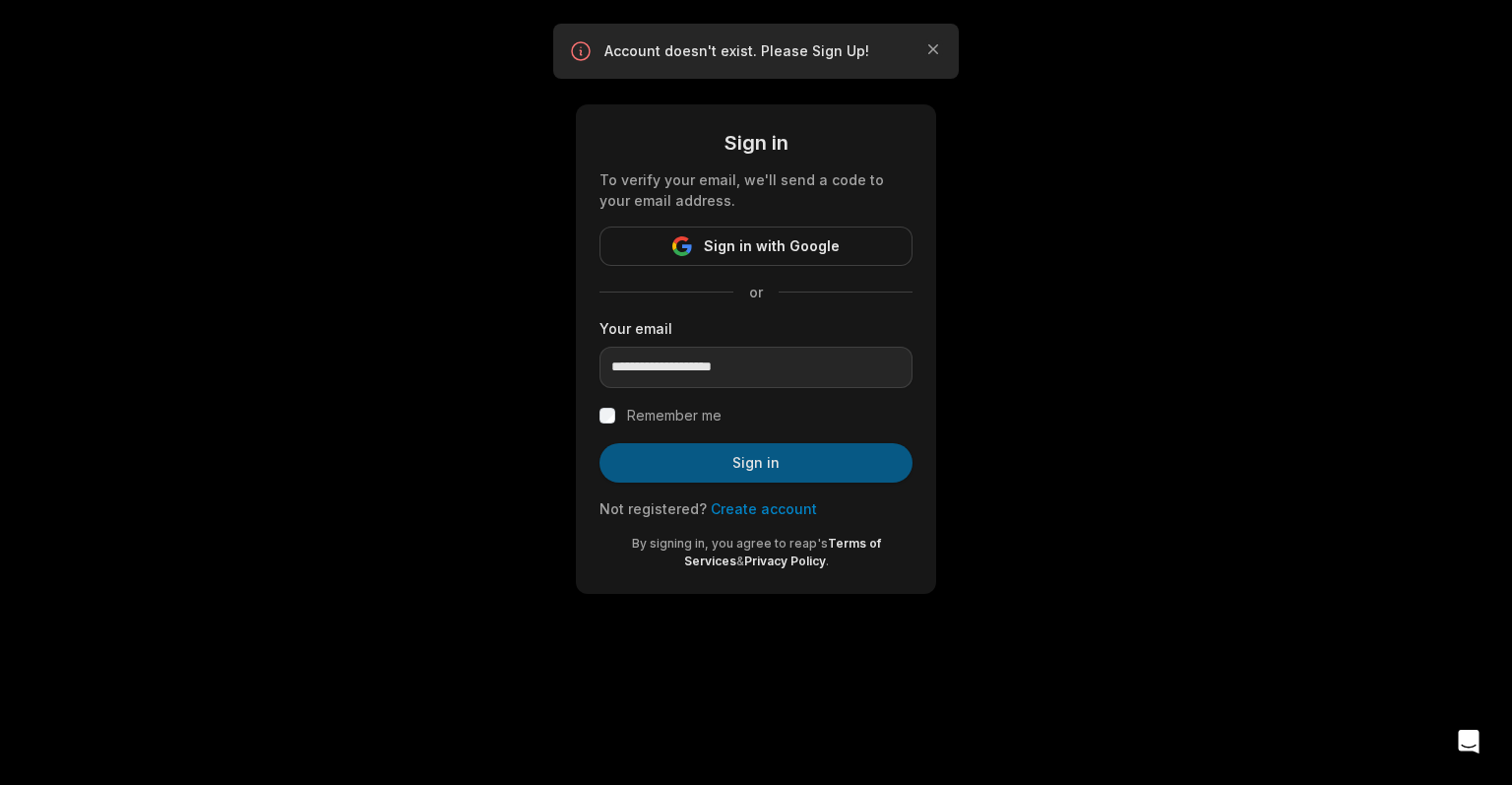 click on "Sign in" at bounding box center [756, 463] 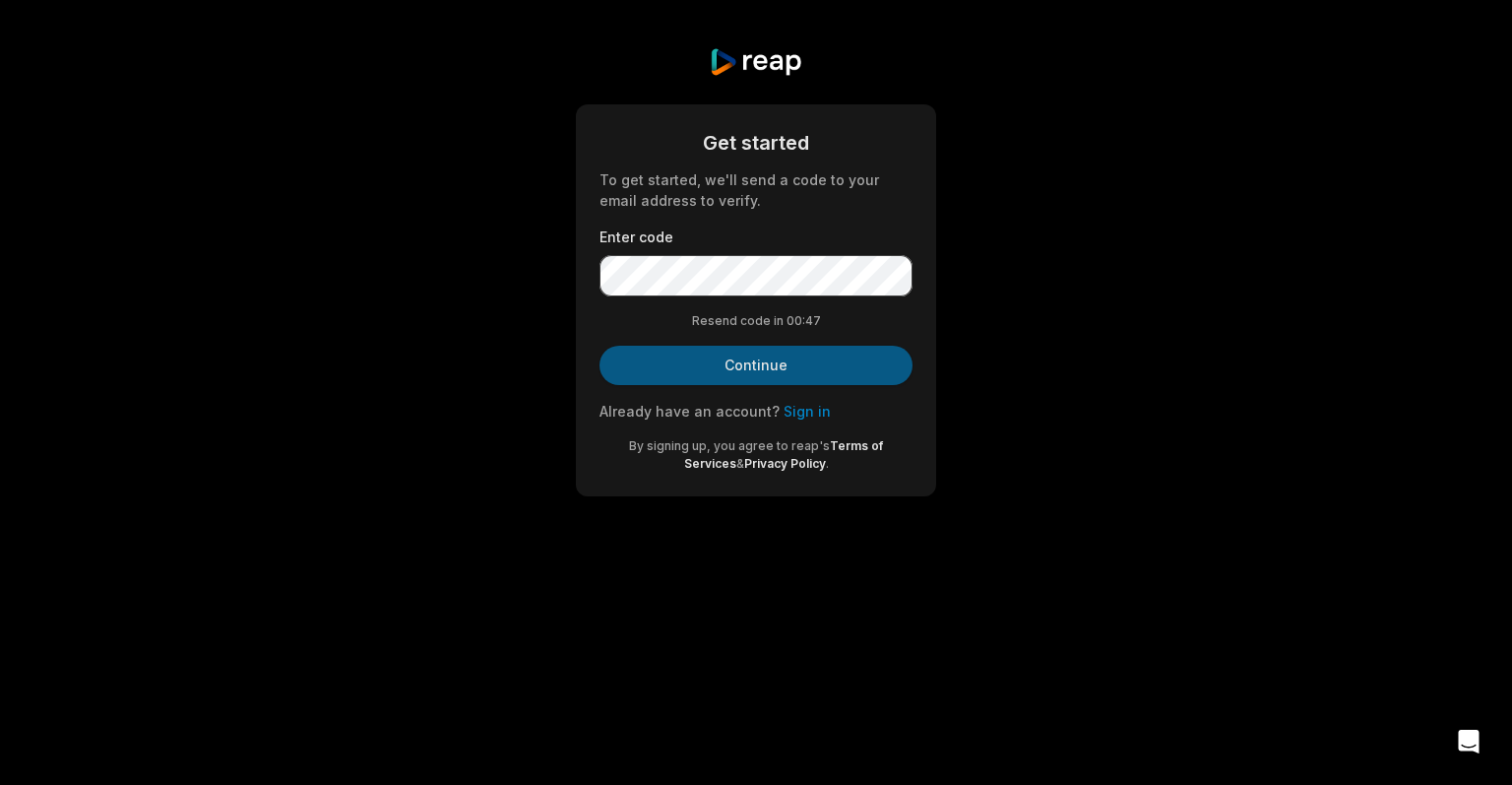 click on "Continue" at bounding box center (756, 365) 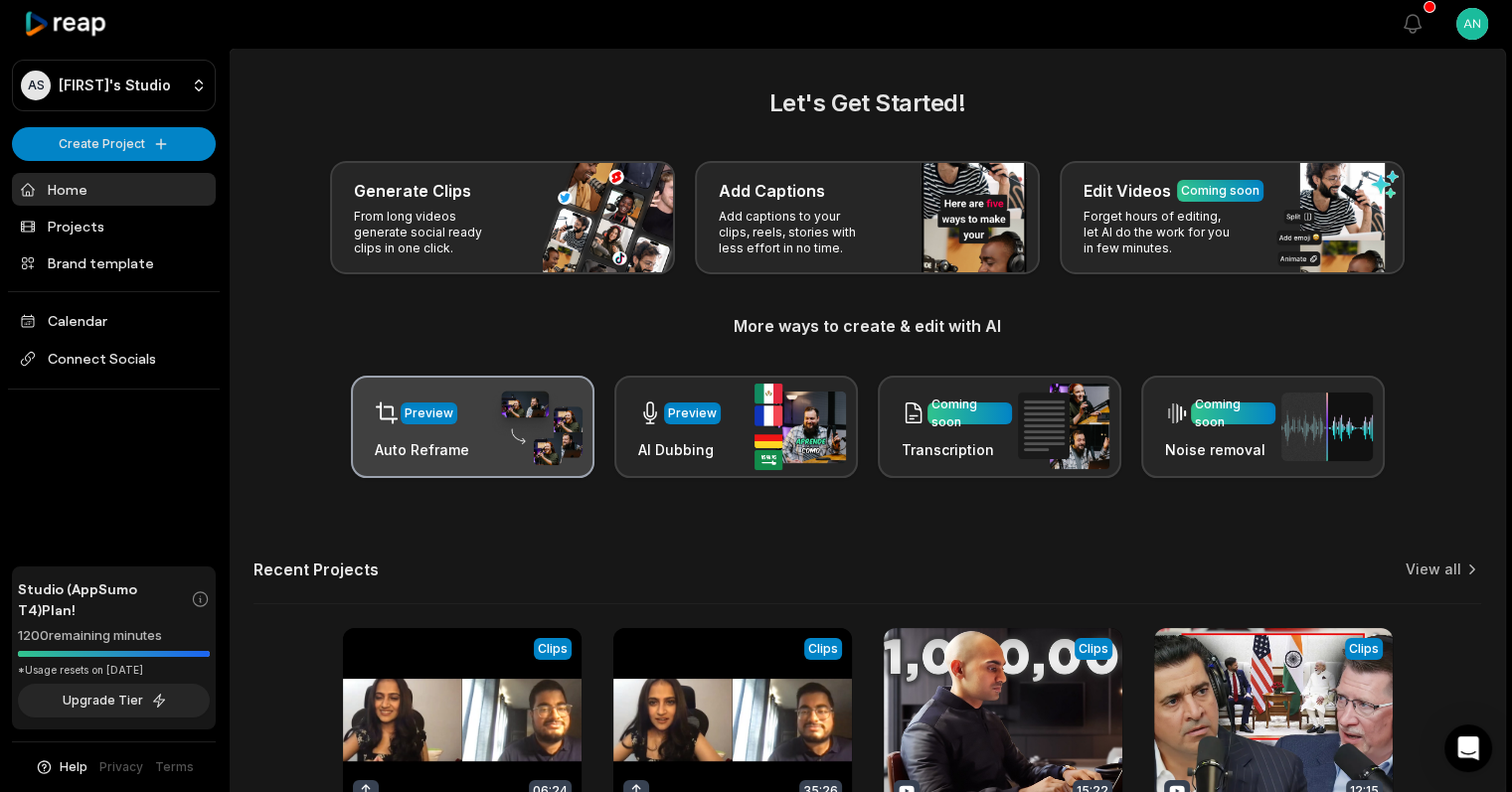click on "Preview" at bounding box center [428, 413] 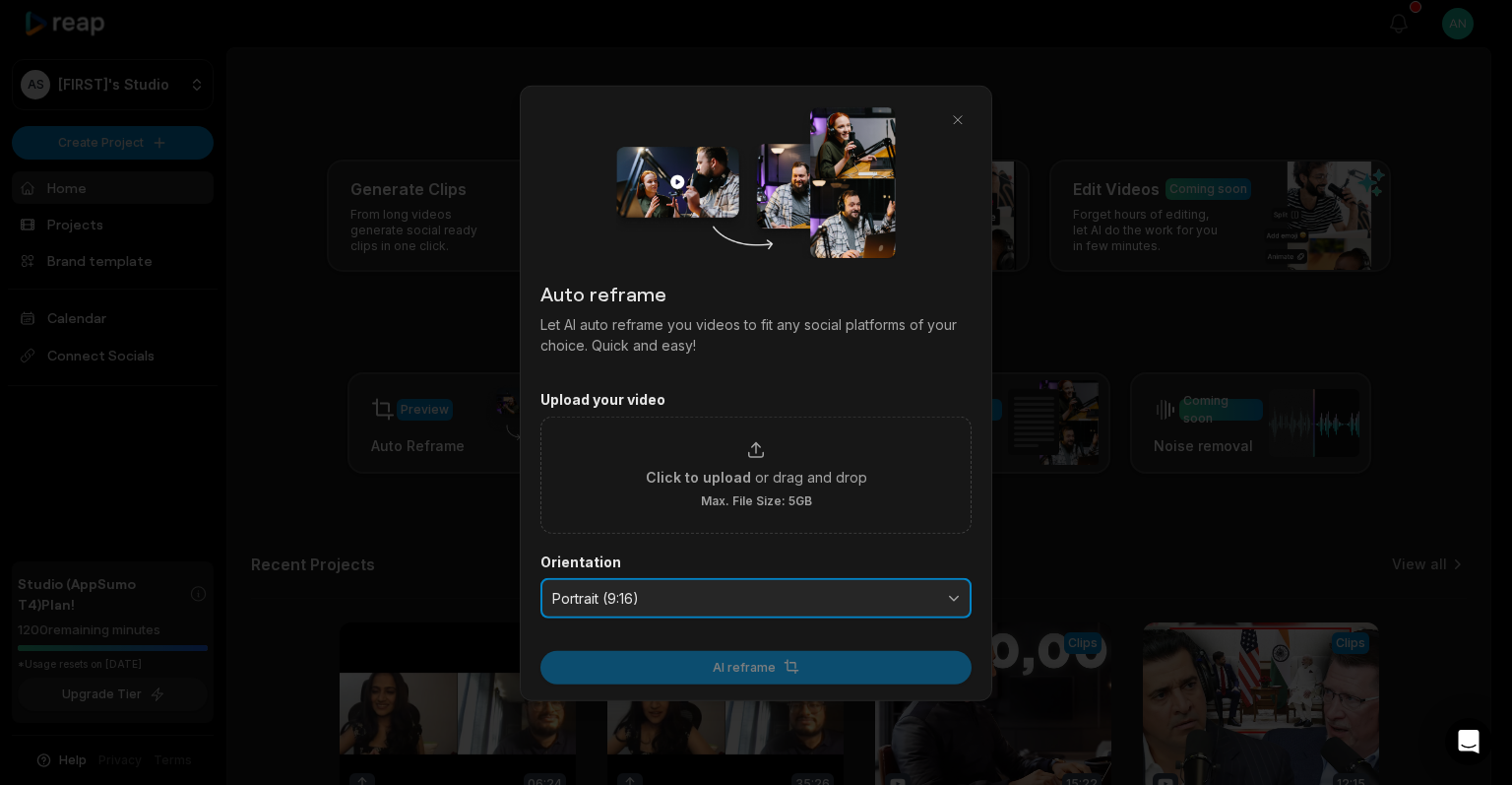 click on "Portrait (9:16)" at bounding box center [742, 598] 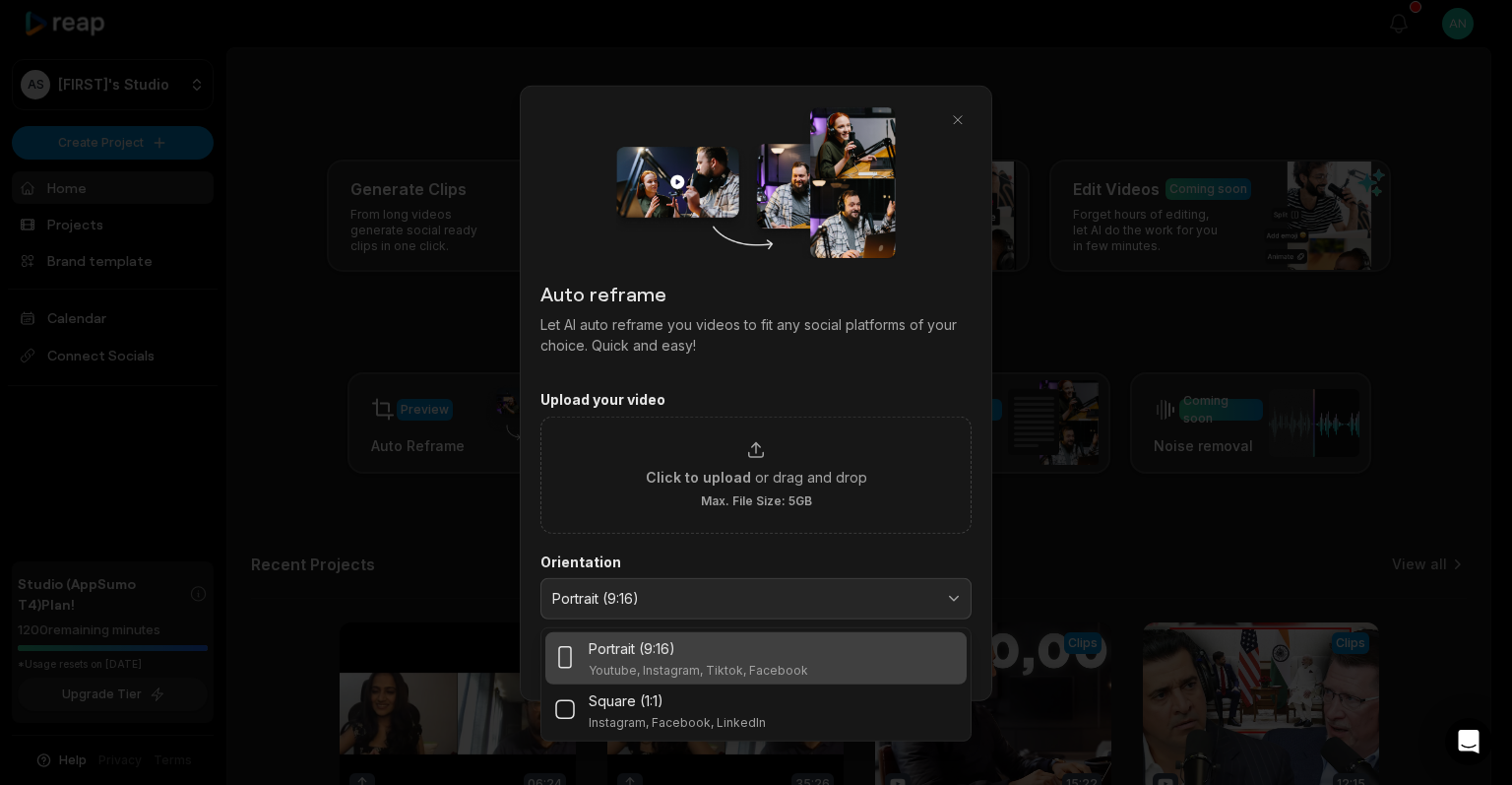 click at bounding box center (756, 392) 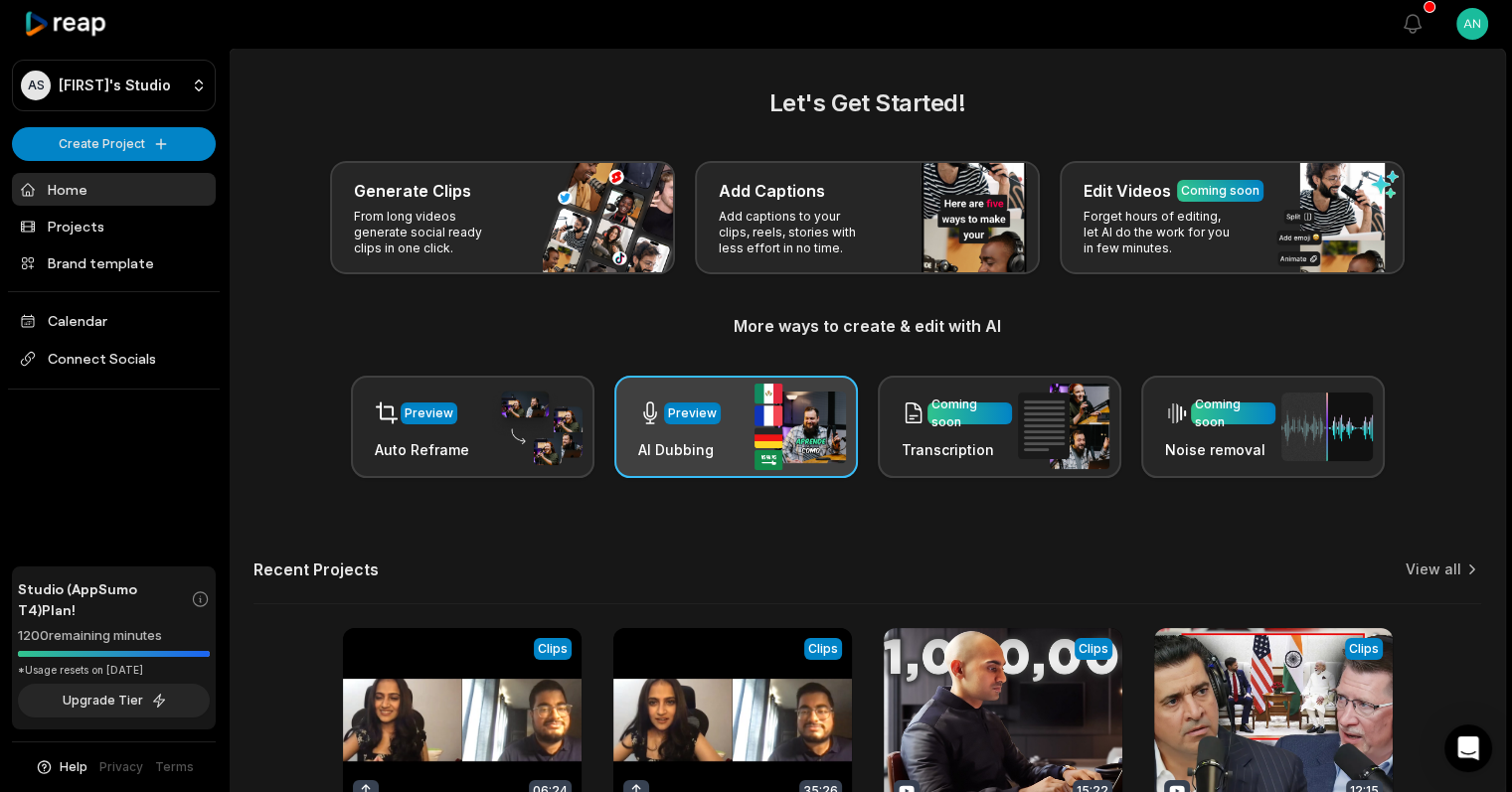 click on "Preview" at bounding box center [692, 413] 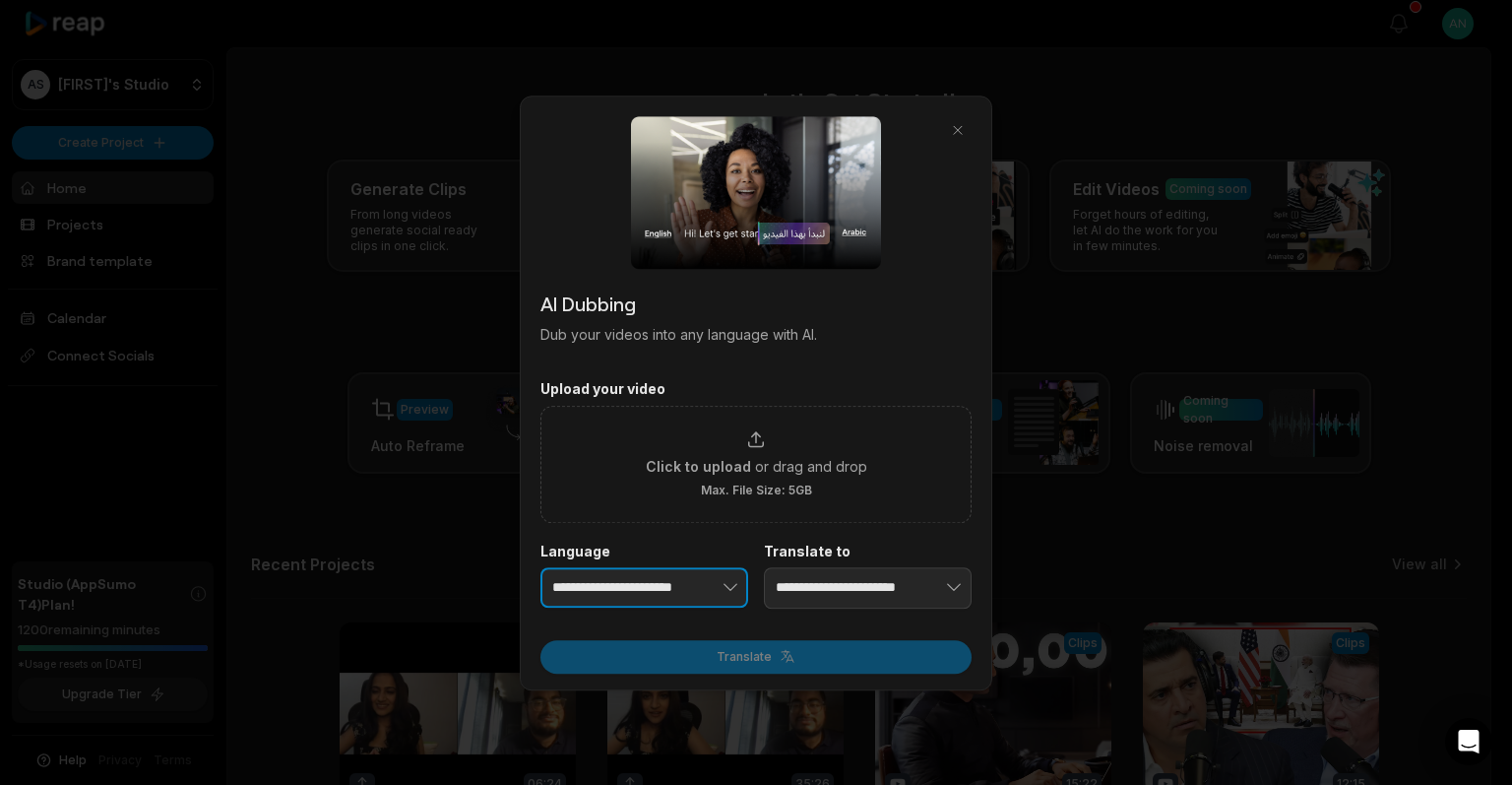 type on "**********" 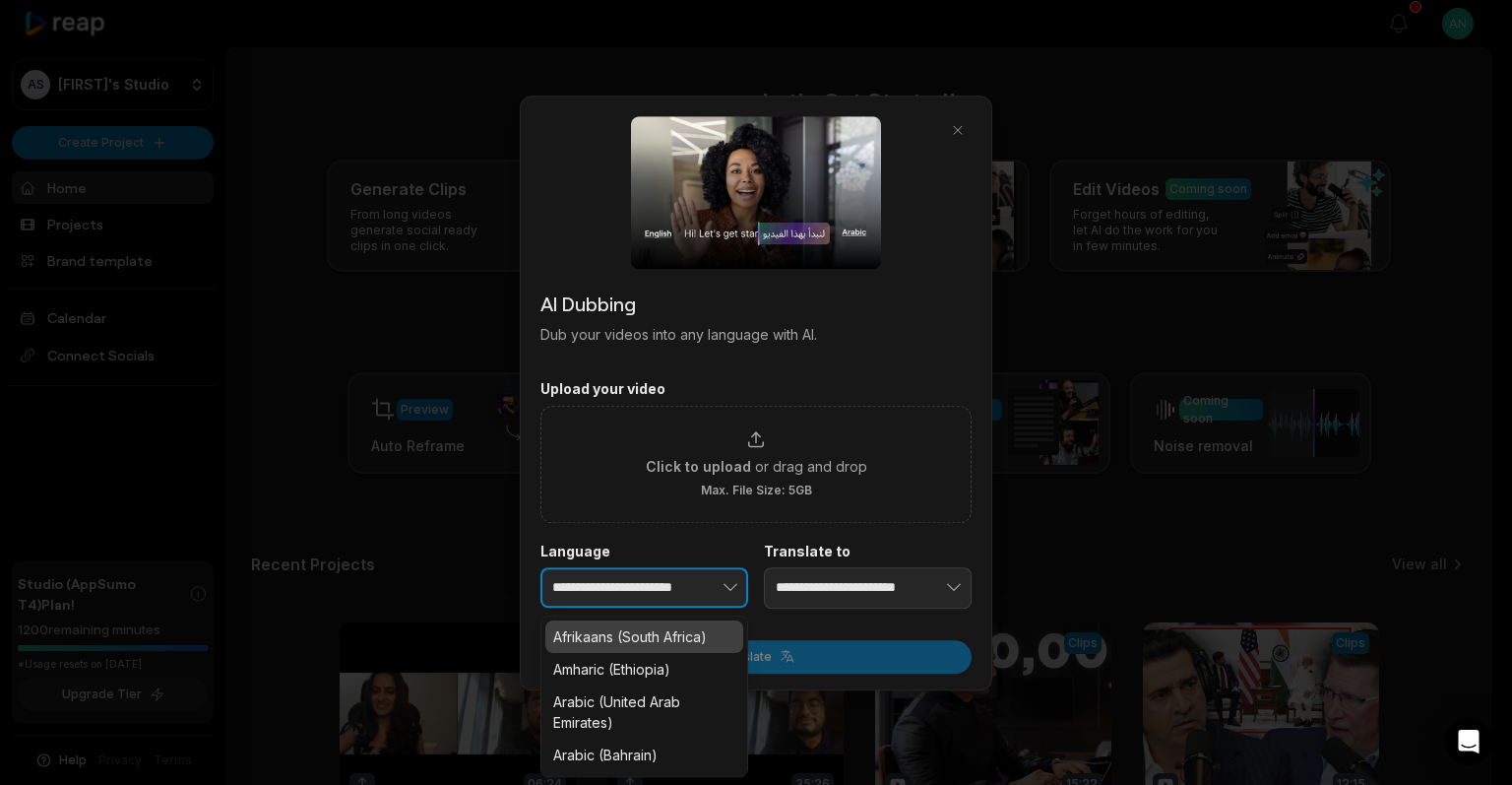 click at bounding box center (700, 588) 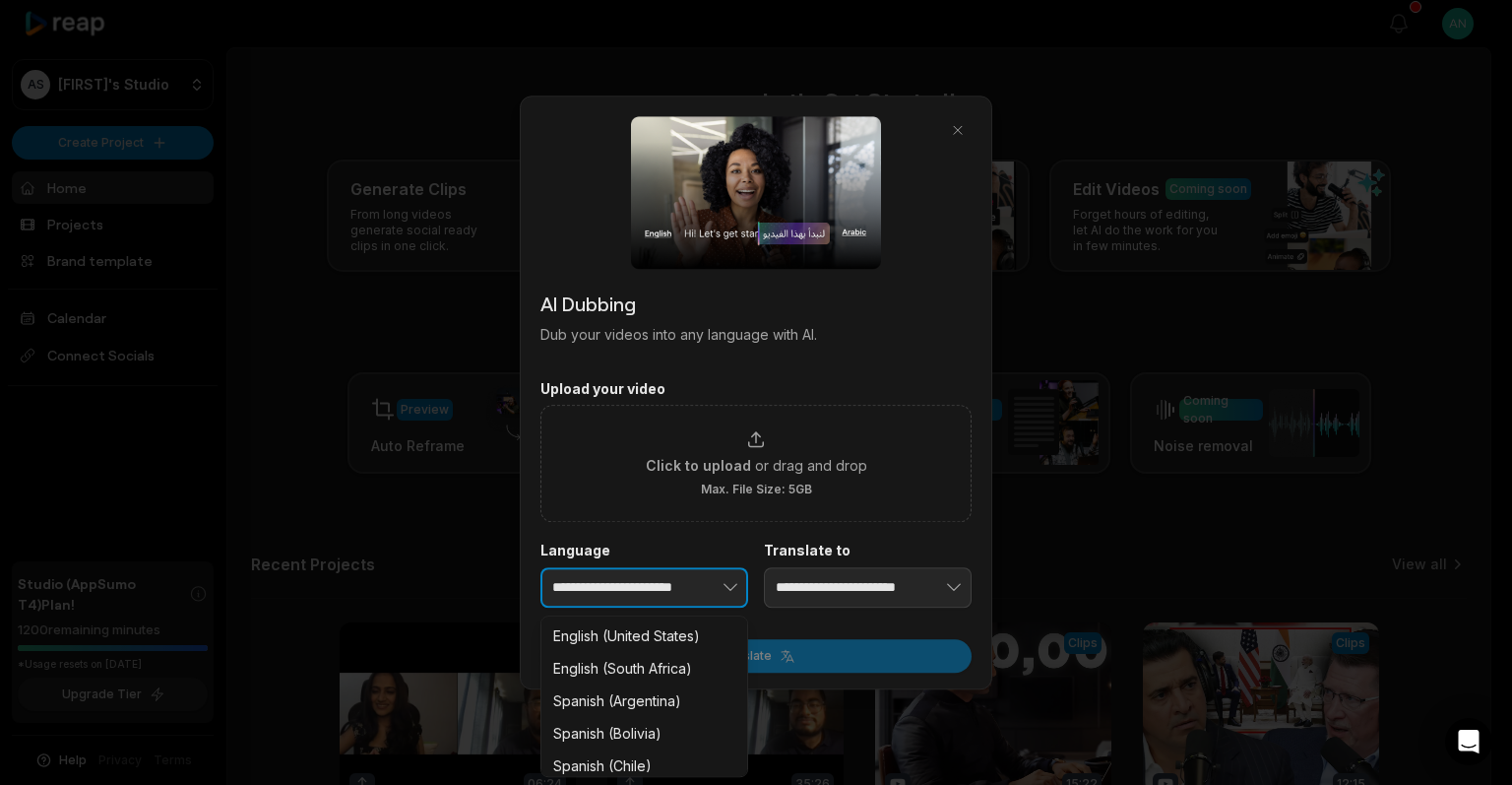 scroll, scrollTop: 1436, scrollLeft: 0, axis: vertical 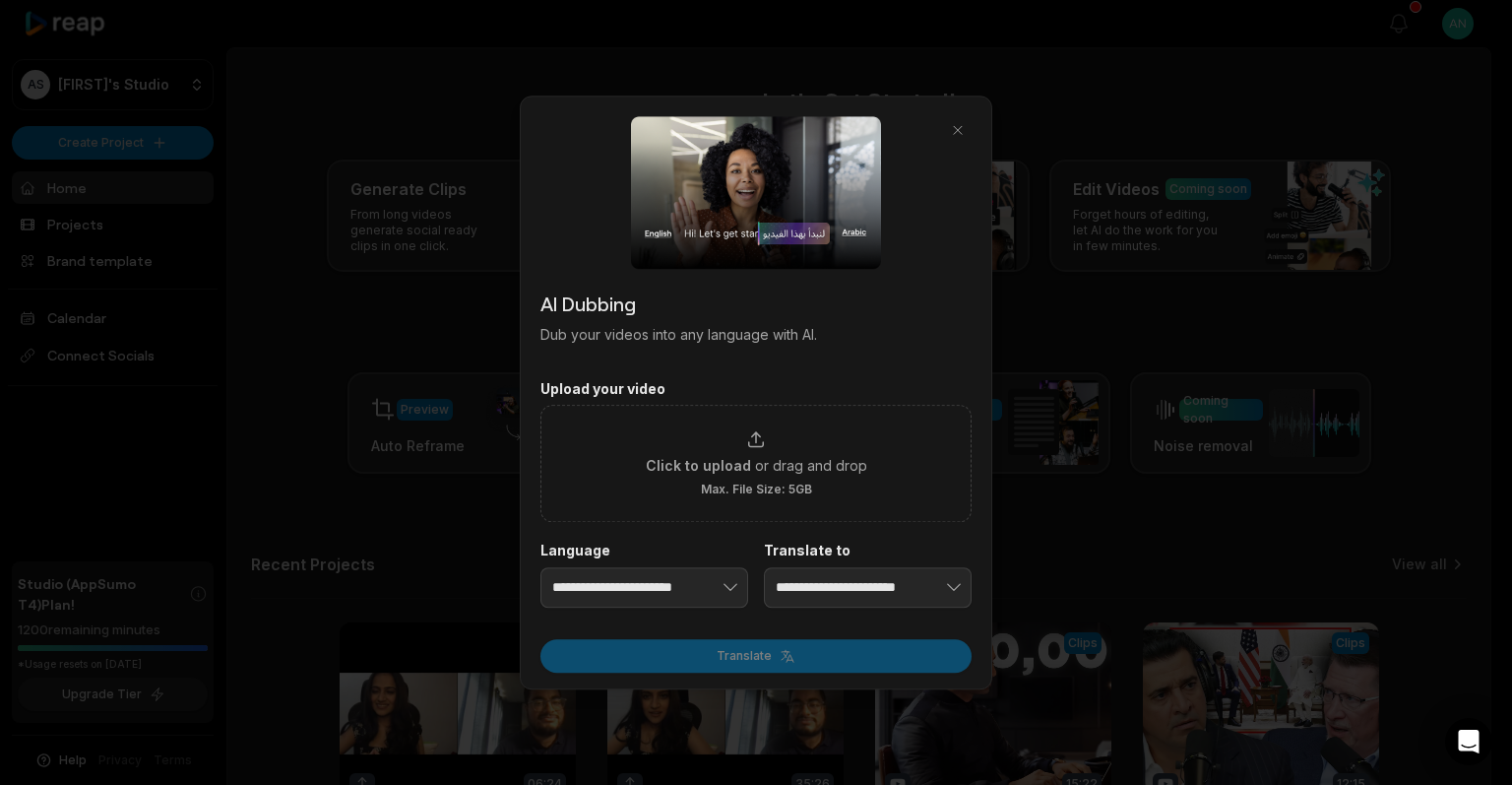 click on "**********" at bounding box center [756, 574] 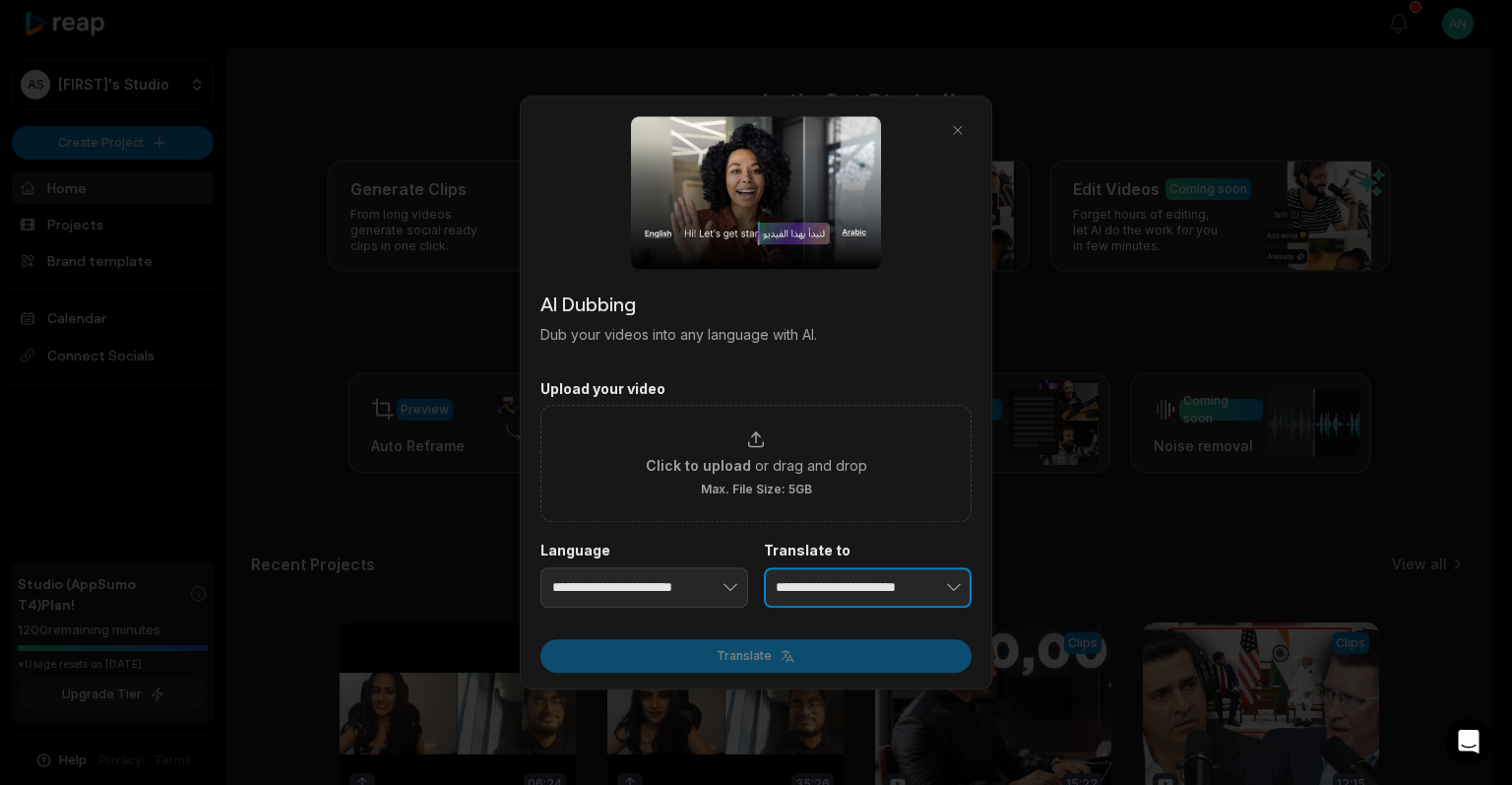 type on "**********" 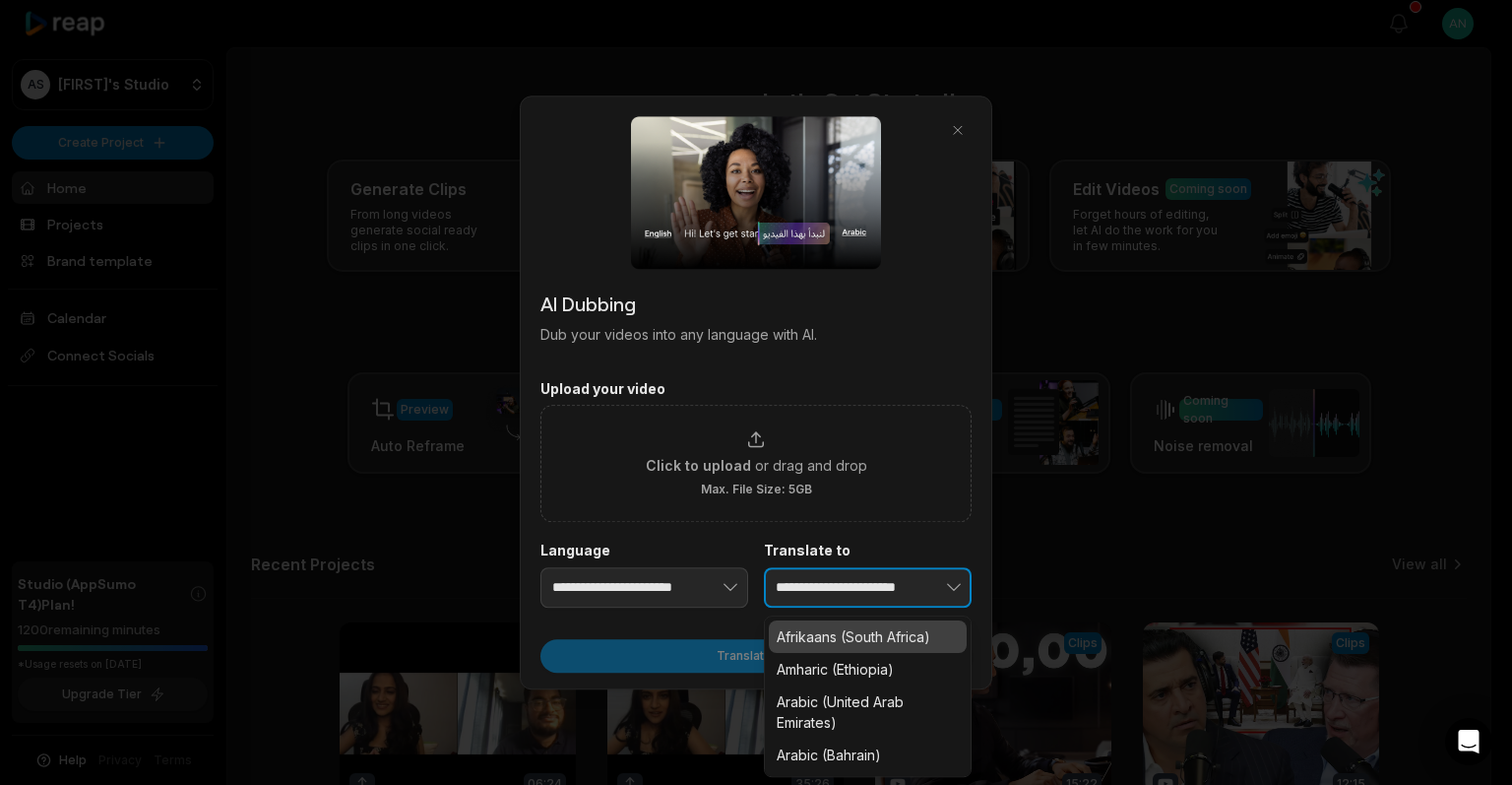 click at bounding box center (923, 588) 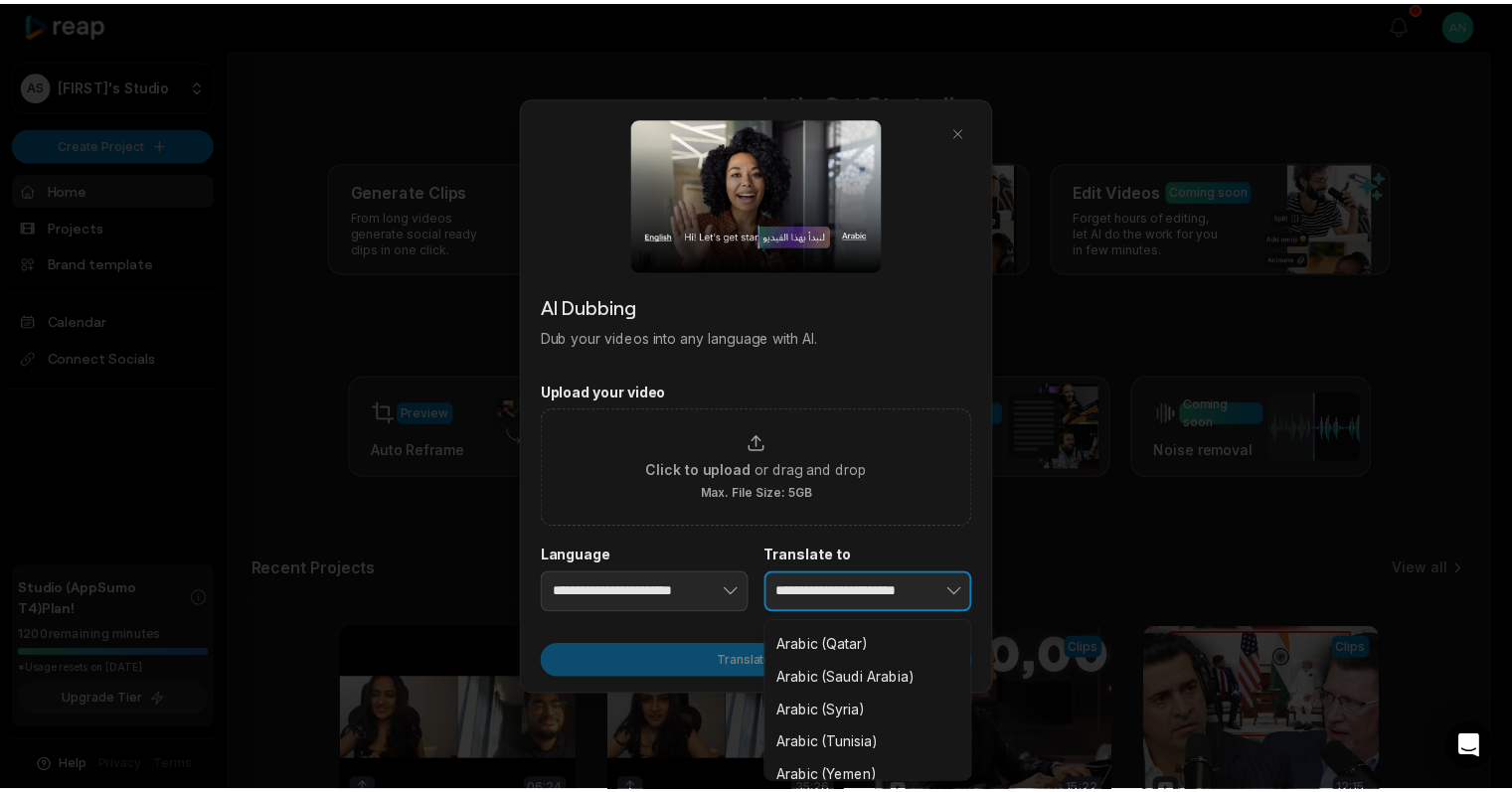 scroll, scrollTop: 445, scrollLeft: 0, axis: vertical 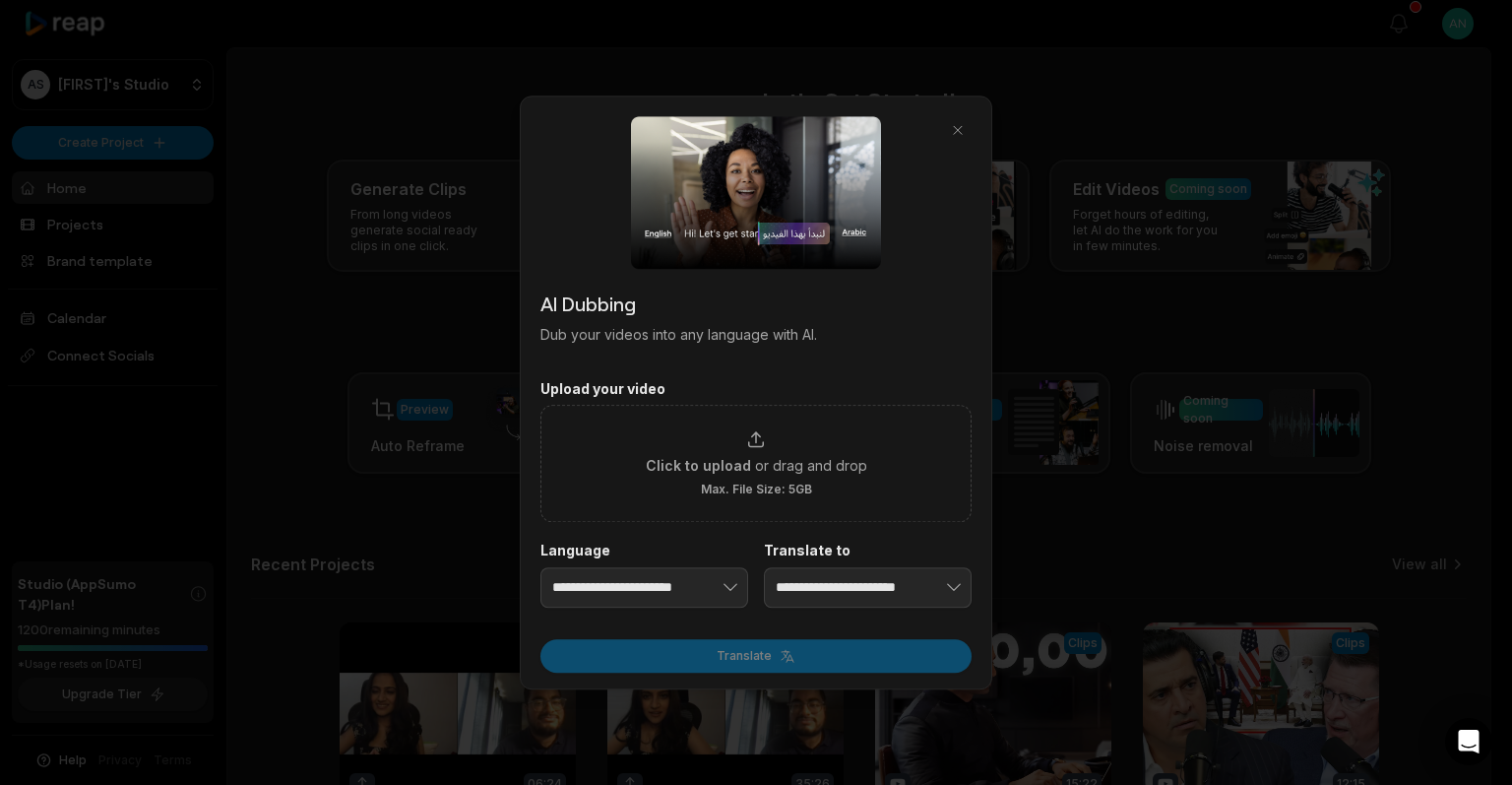 click on "**********" at bounding box center [756, 393] 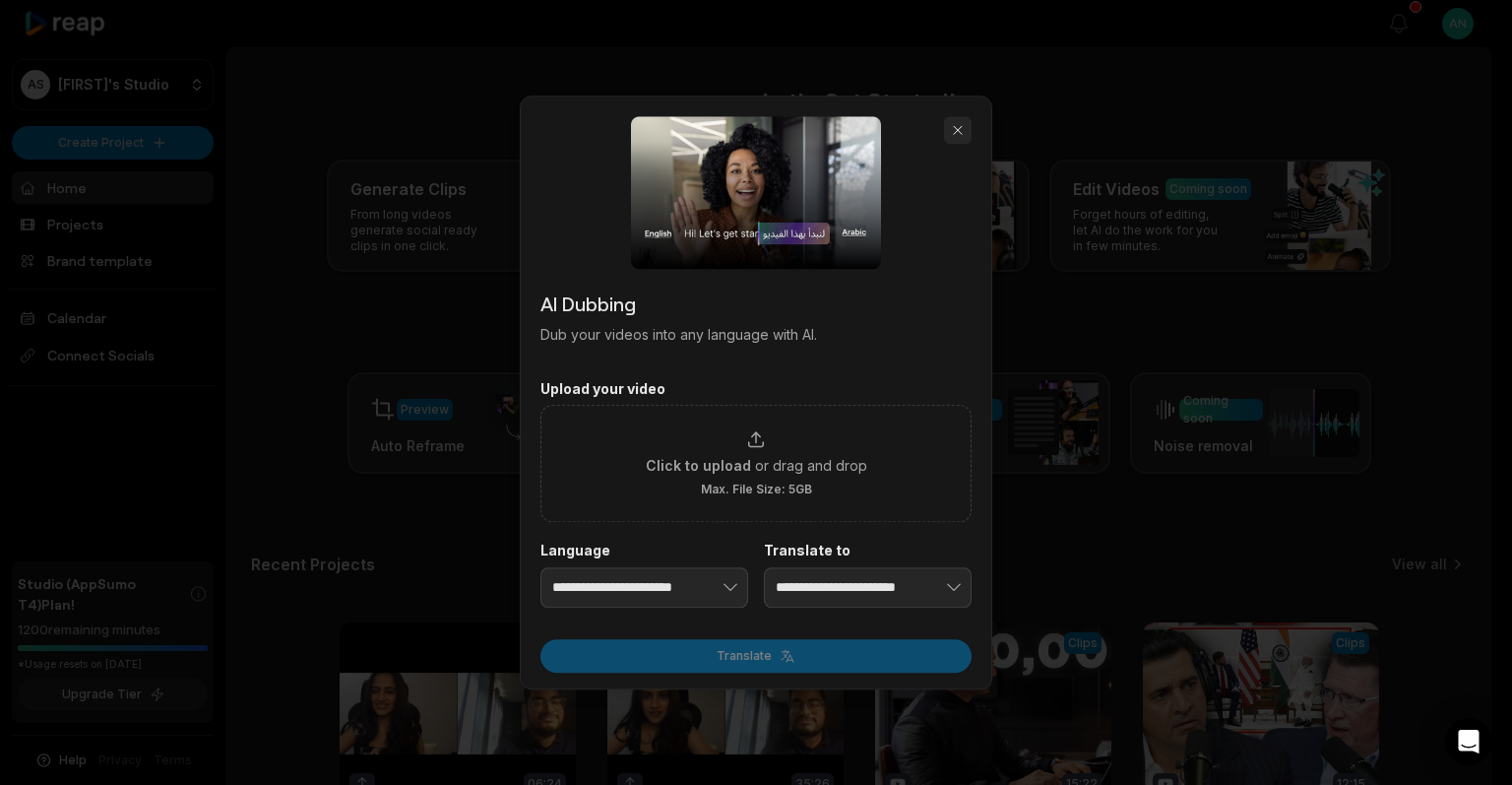 click at bounding box center [958, 130] 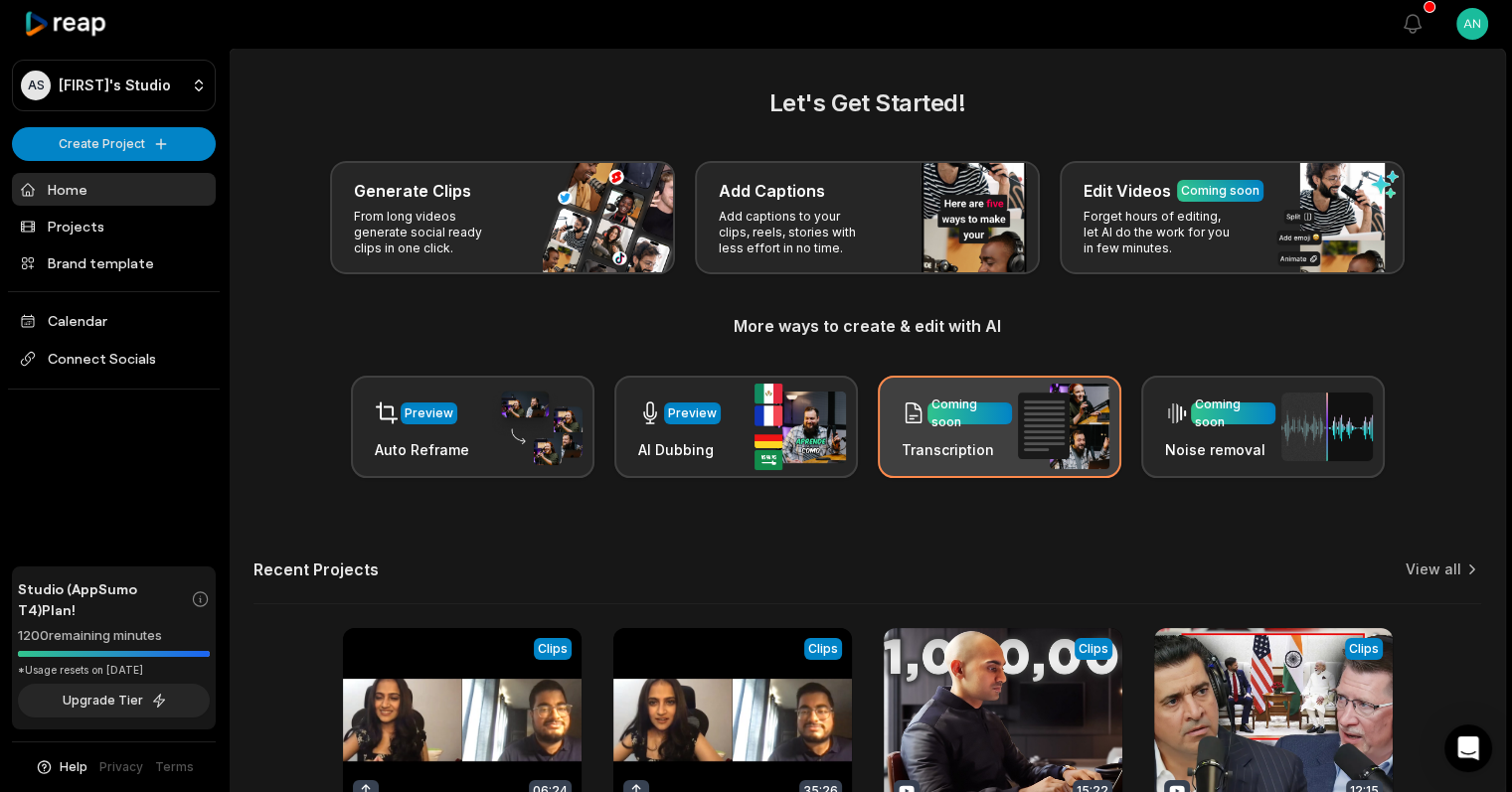 click on "Coming soon" at bounding box center (969, 413) 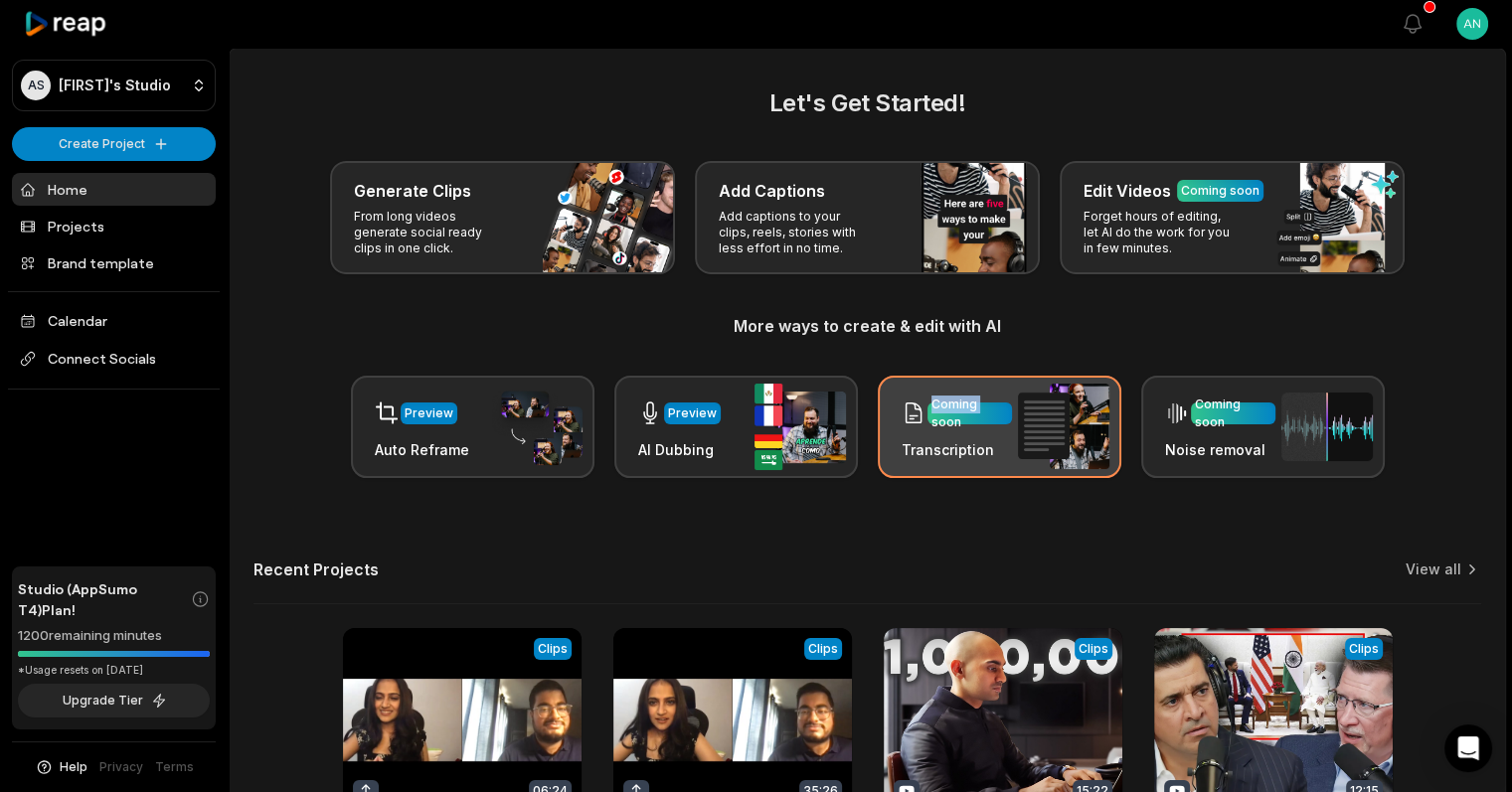 click on "Coming soon" at bounding box center (969, 413) 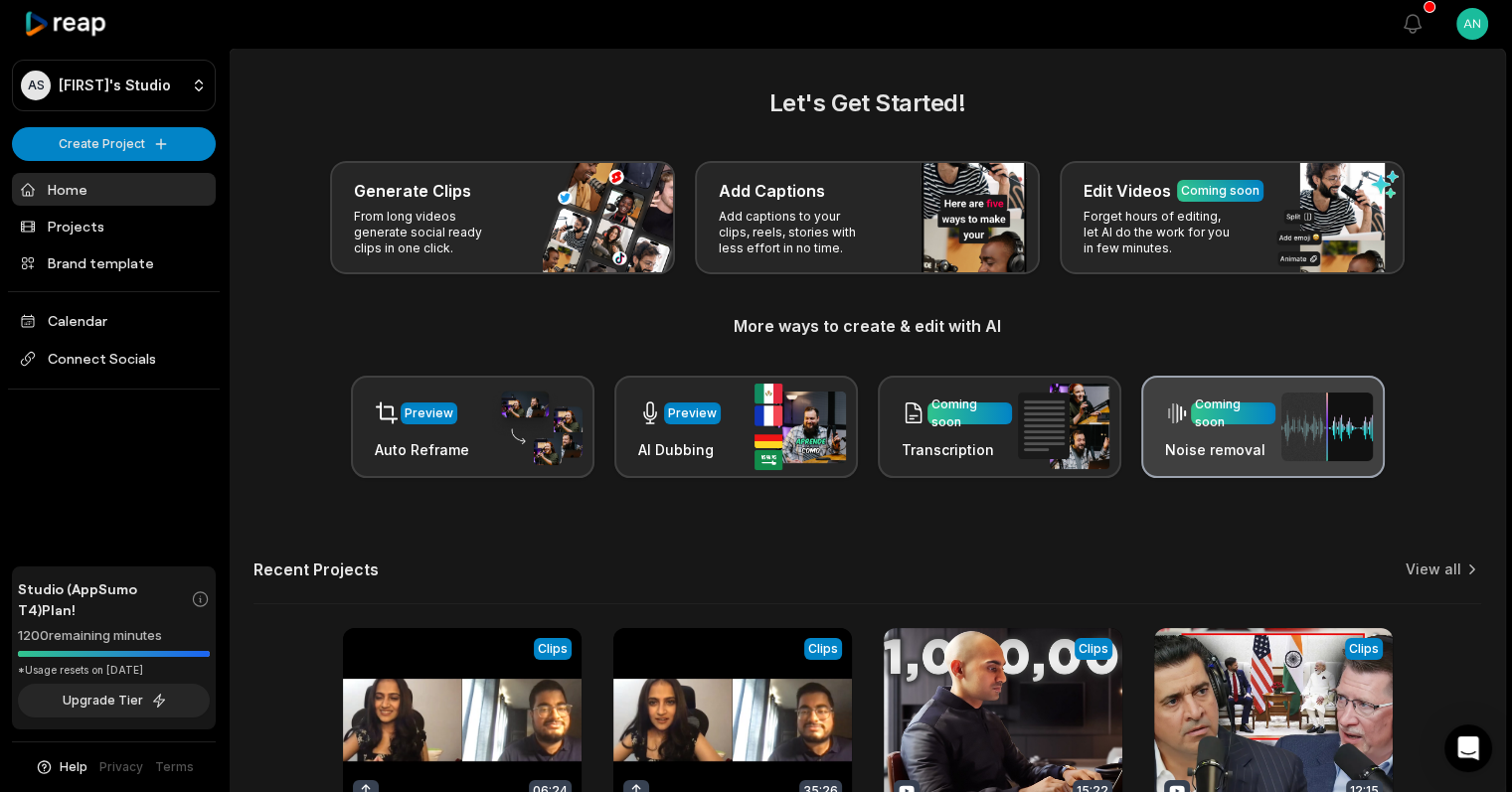 click on "Coming soon" at bounding box center [1233, 413] 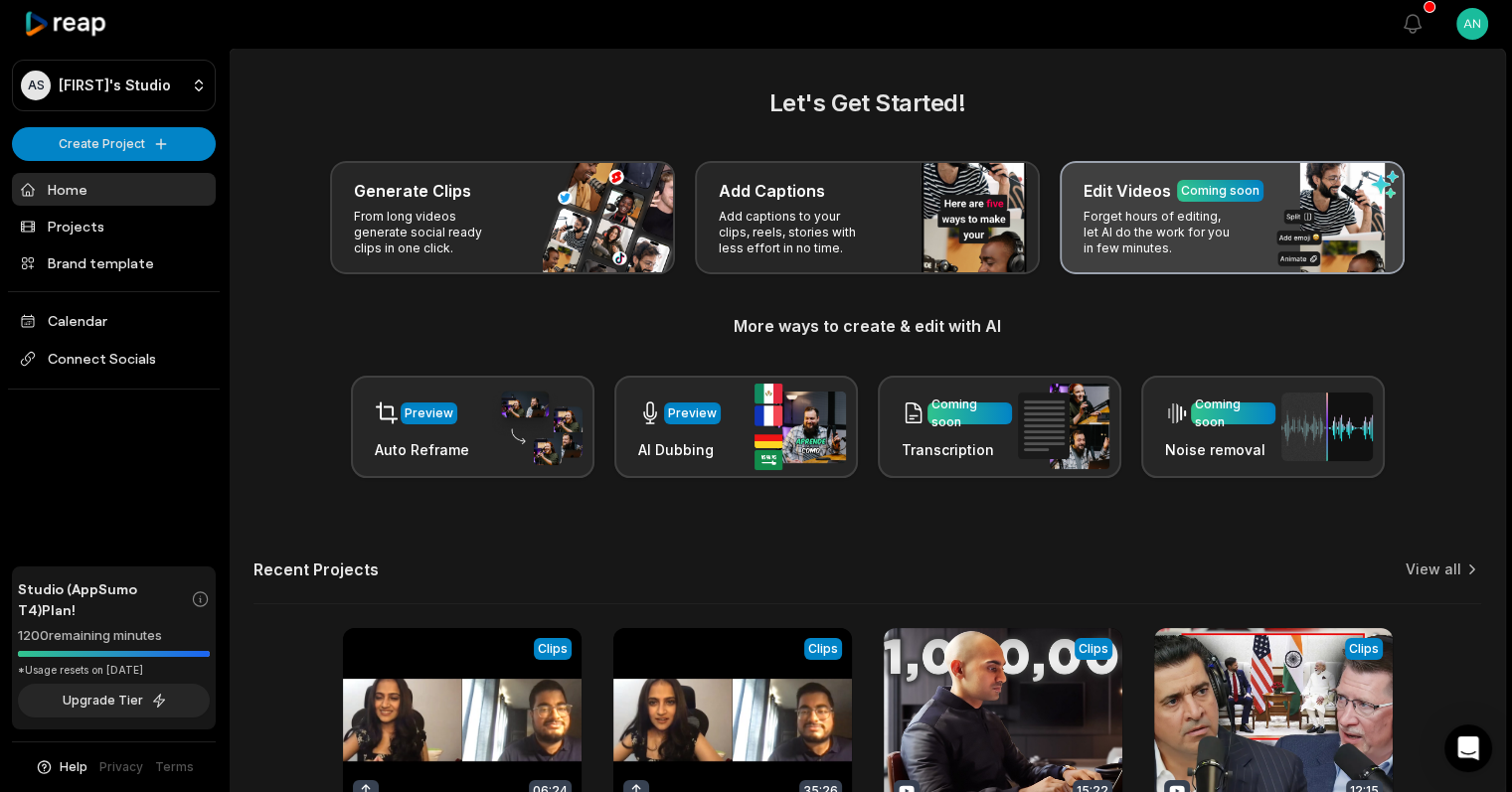 click on "Forget hours of editing, let AI do the work for you in few minutes." at bounding box center (1160, 233) 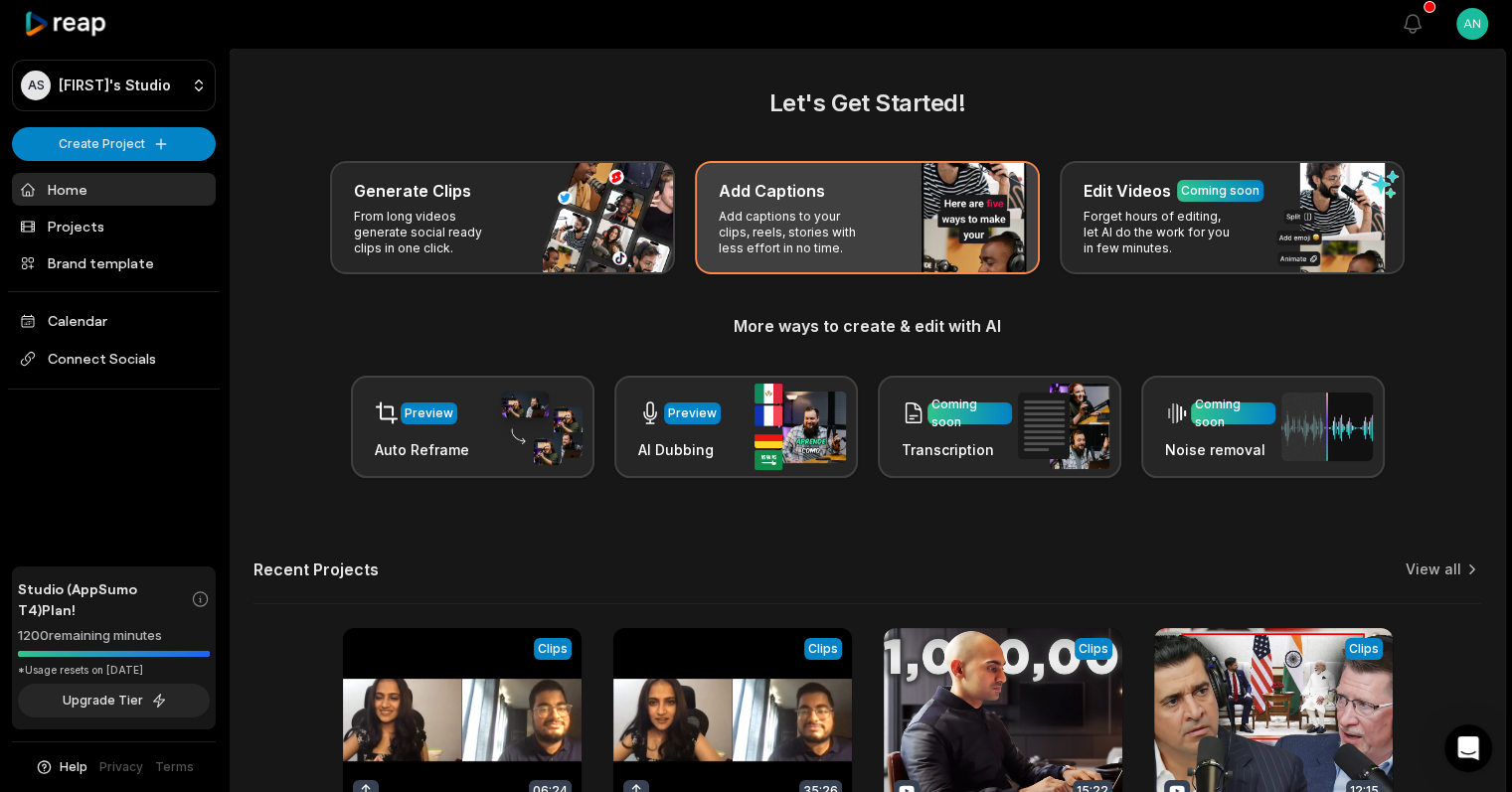 click on "Add Captions Add captions to your clips, reels, stories with less effort in no time." at bounding box center (867, 218) 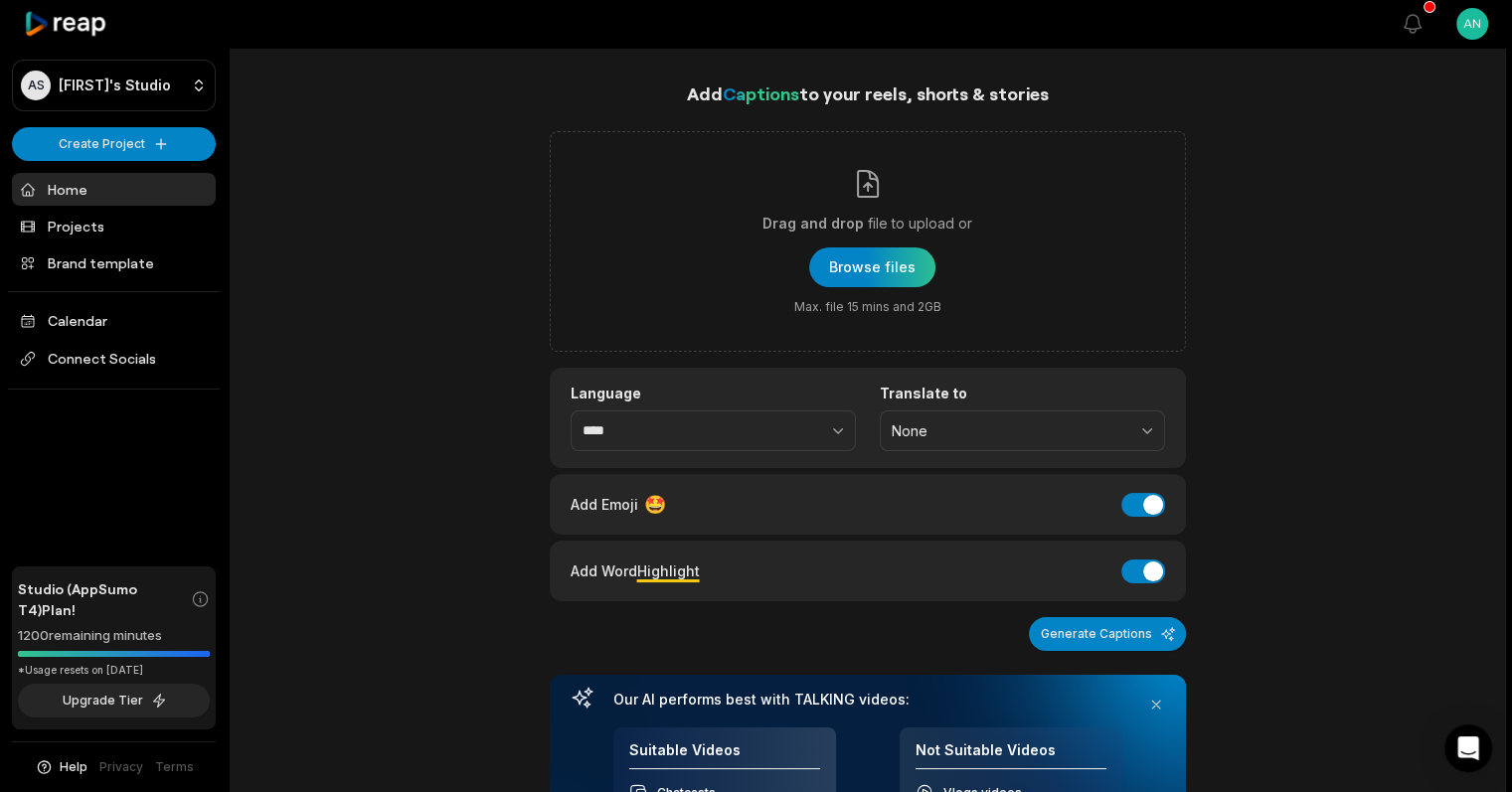 scroll, scrollTop: 2, scrollLeft: 0, axis: vertical 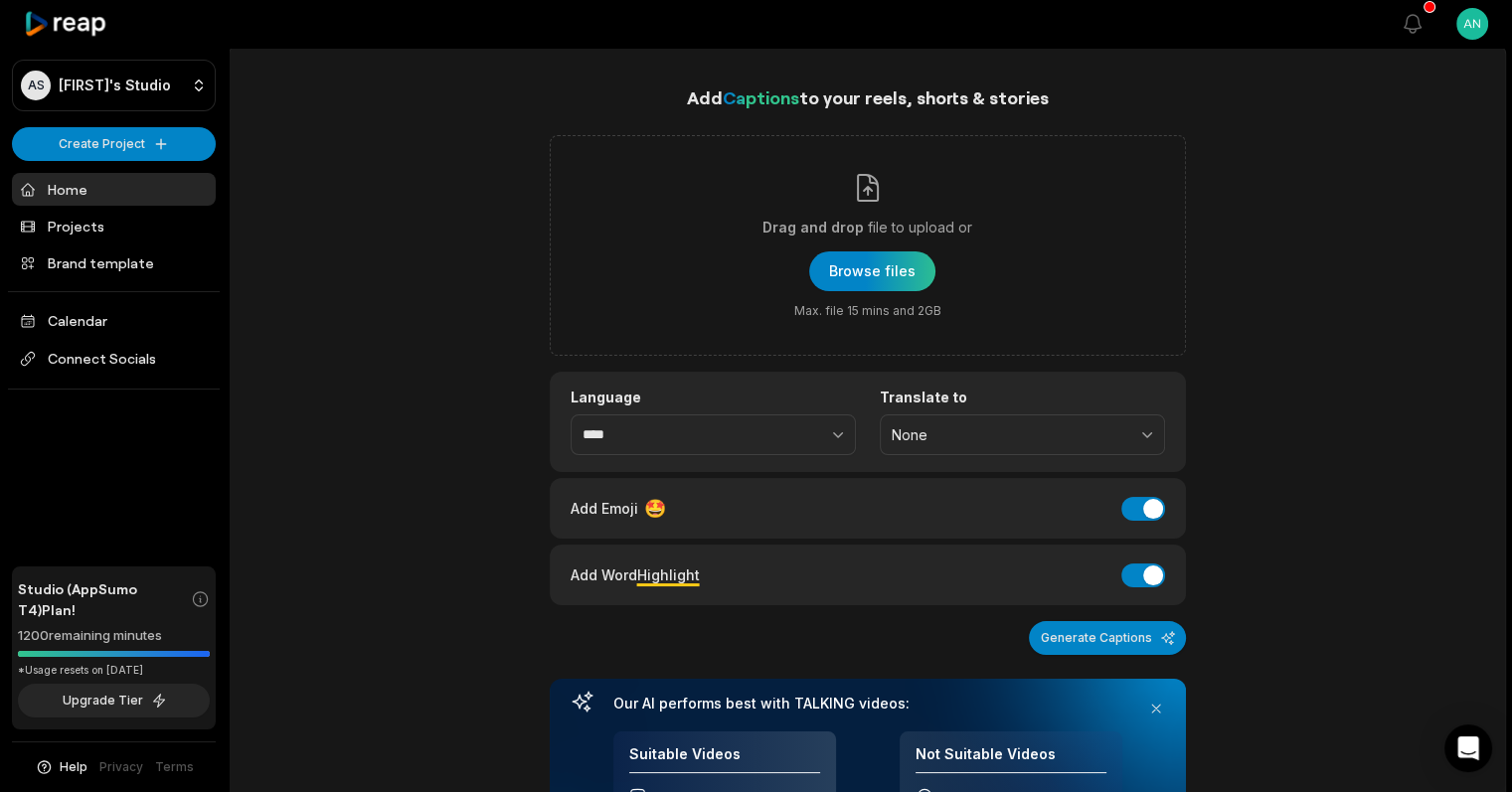 click on "Home" at bounding box center (113, 189) 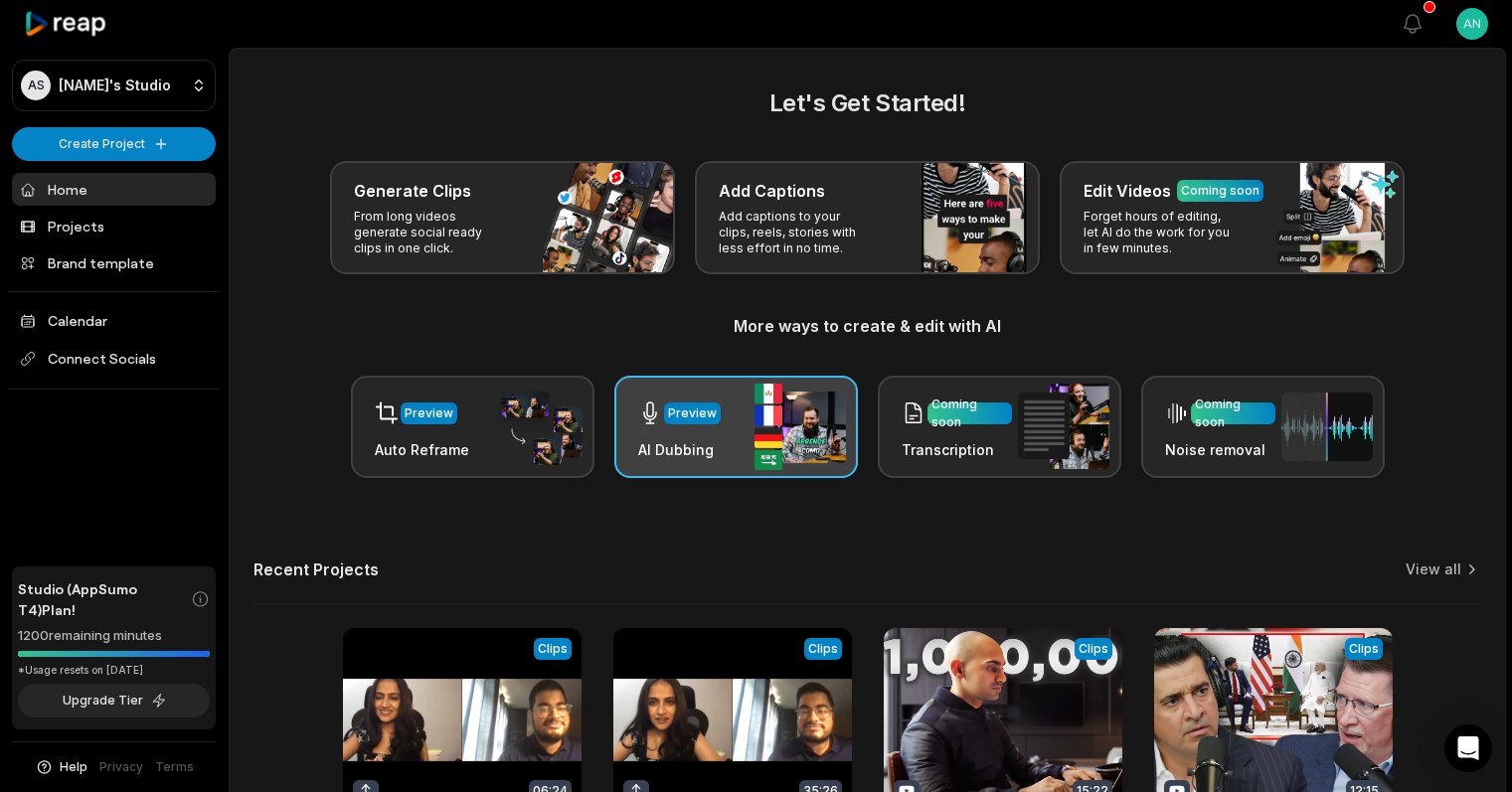 scroll, scrollTop: 0, scrollLeft: 0, axis: both 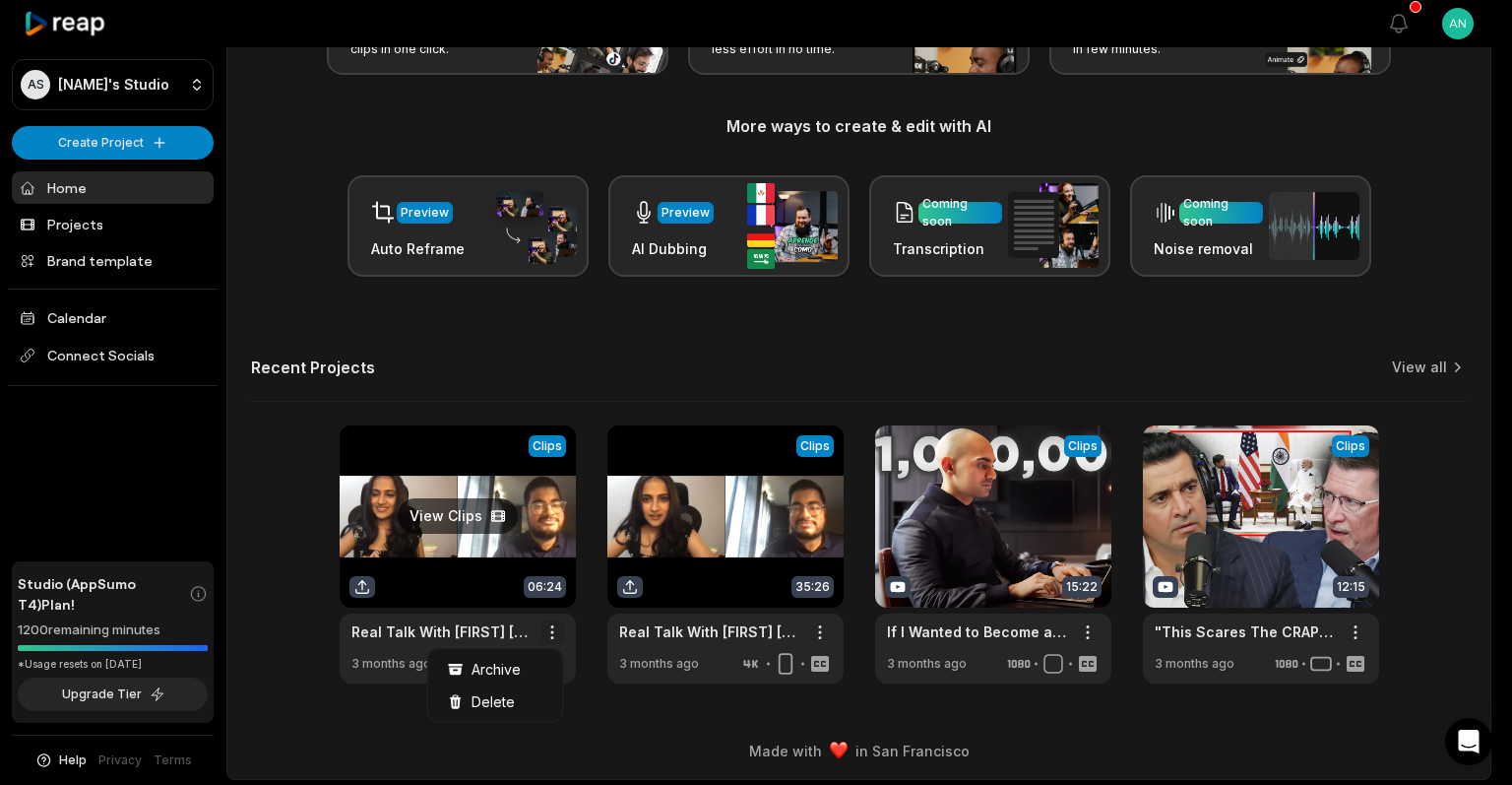 click on "AS Ankit's Studio Create Project Home Projects Brand template Calendar Connect Socials Studio (AppSumo T4)  Plan! 1200  remaining minutes *Usage resets on August 27, 2025 Upgrade Tier Help Privacy Terms Open sidebar View notifications Open user menu   Let's Get Started! Generate Clips From long videos generate social ready clips in one click. Add Captions Add captions to your clips, reels, stories with less effort in no time. Edit Videos Coming soon Forget hours of editing, let AI do the work for you in few minutes. More ways to create & edit with AI Preview Auto Reframe Preview AI Dubbing Coming soon Transcription Coming soon Noise removal Recent Projects View all View Clips Clips 06:24 Real Talk With Rahul Bajaj Featuring Kavya Jones - Season 1 Episode 1 Open options 3 months ago View Clips Clips 35:26 Real Talk With Rahul Bajaj Featuring Kavya Jones - Season 1 Episode 1 Open options 3 months ago View Clips Clips 15:22 If I Wanted to Become a Millionaire in 12 Months, This is What I’d Do Open options" at bounding box center [756, 195] 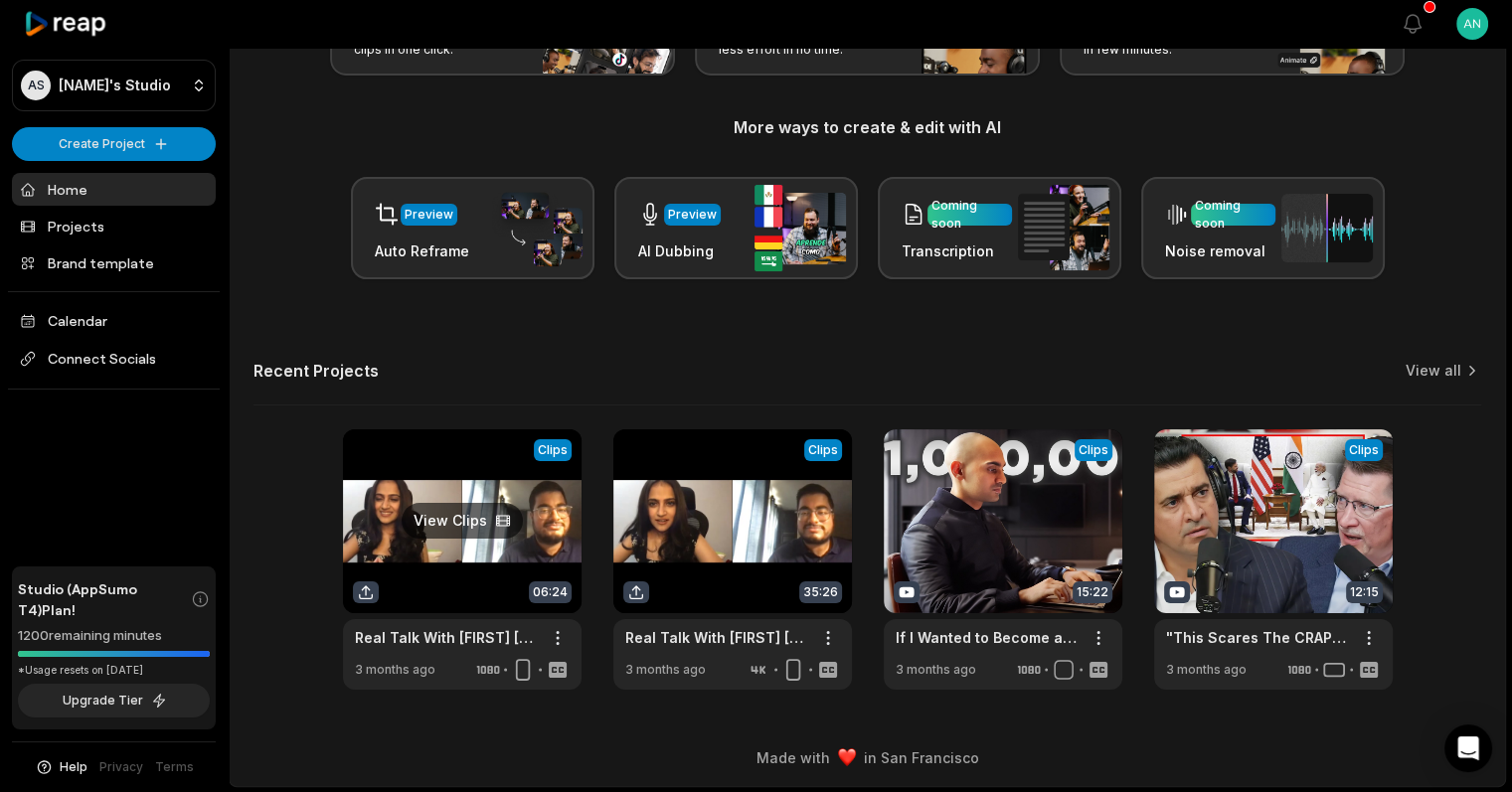 drag, startPoint x: 563, startPoint y: 648, endPoint x: 422, endPoint y: 544, distance: 175.20559 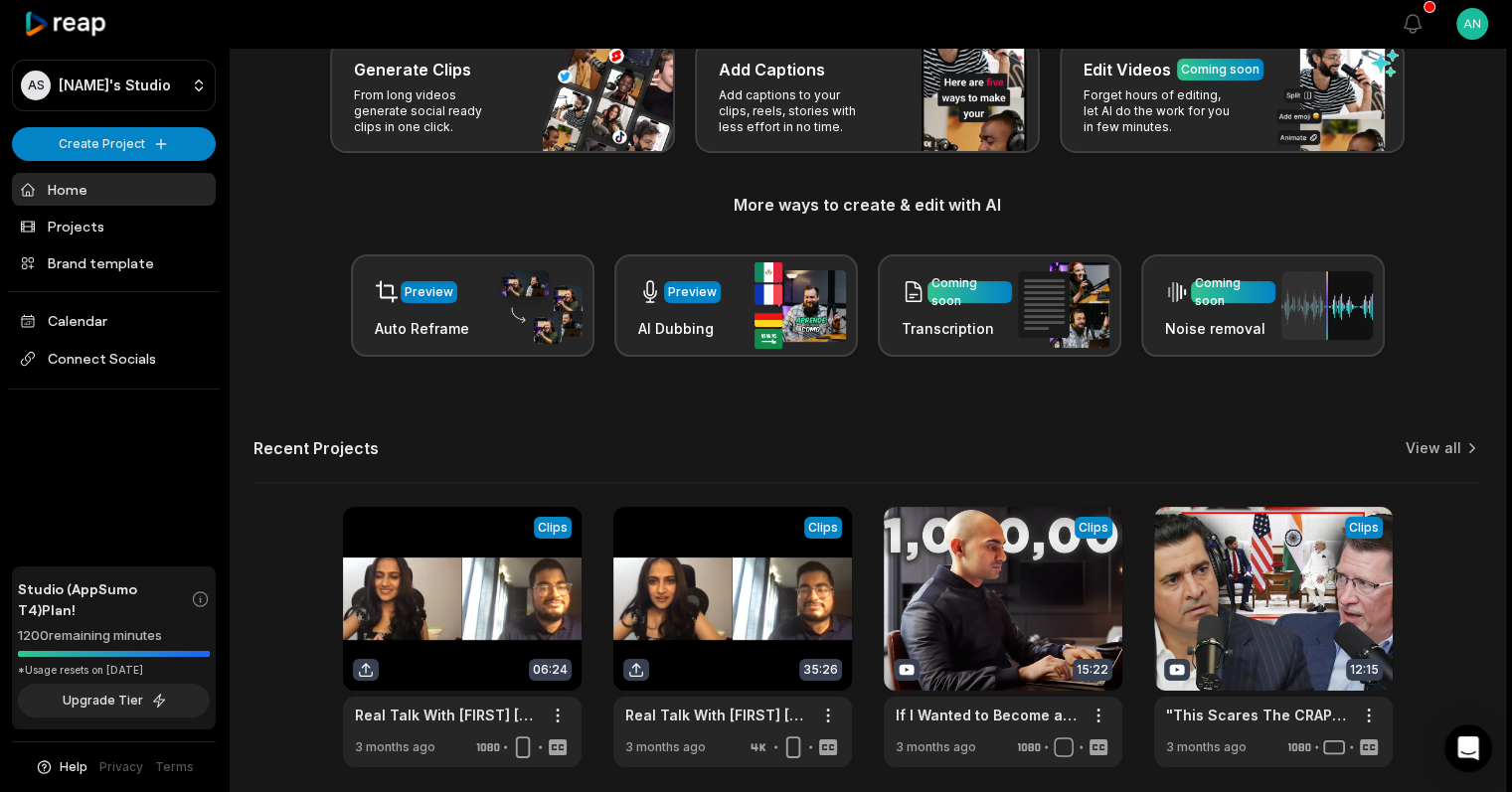 scroll, scrollTop: 0, scrollLeft: 0, axis: both 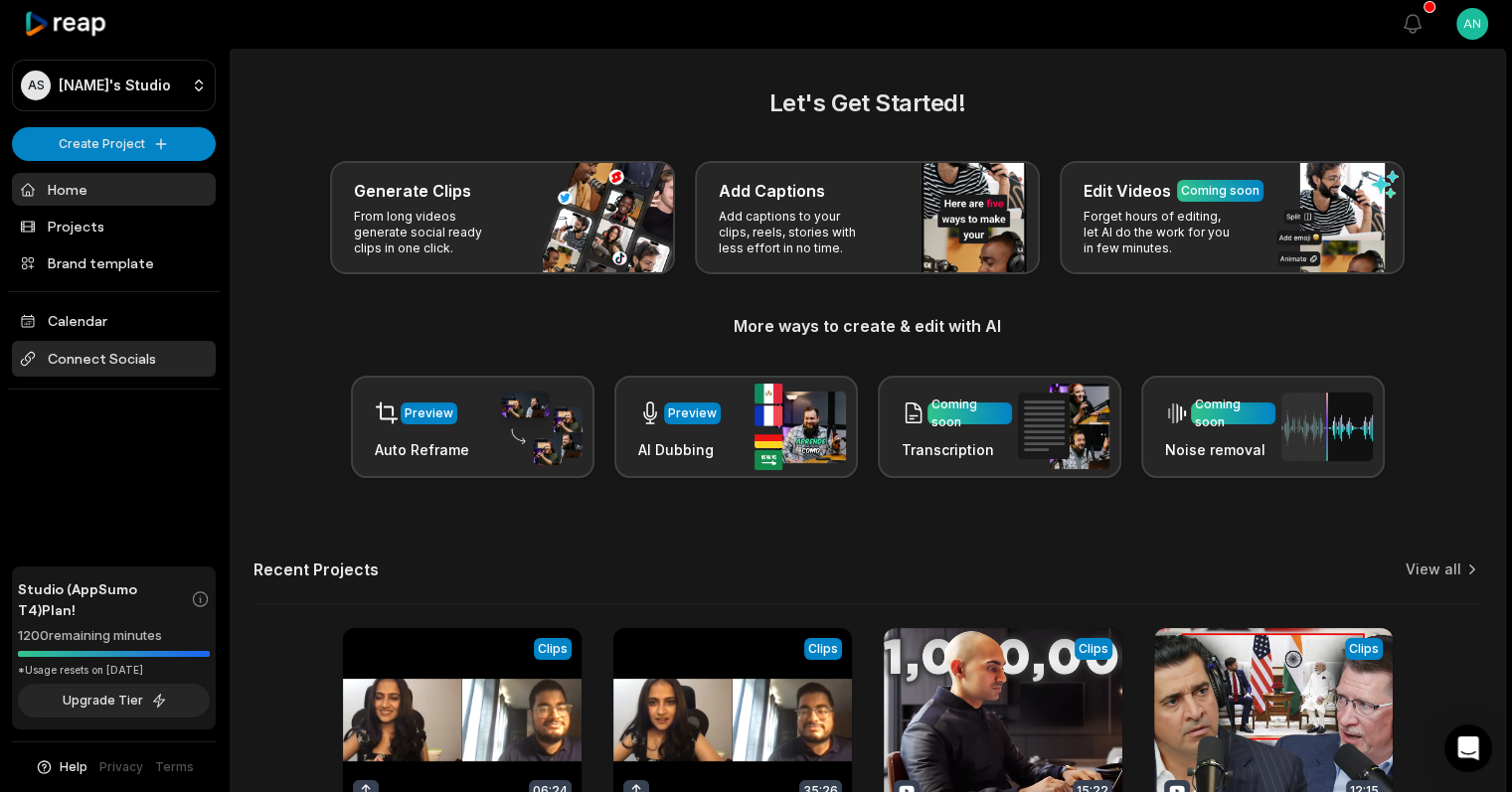 click on "Connect Socials" at bounding box center (113, 359) 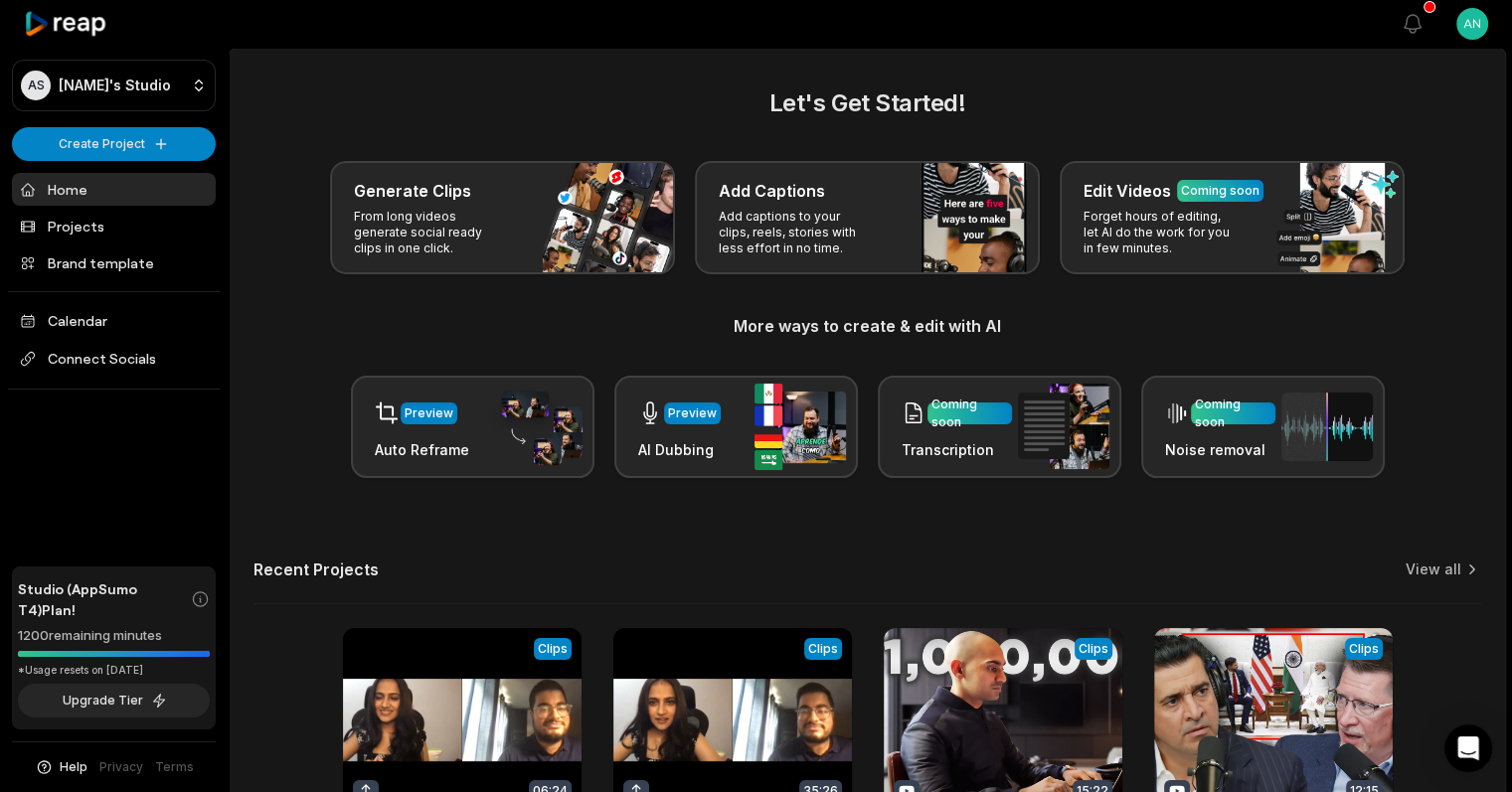 click on "Connect Socials" at bounding box center [113, 359] 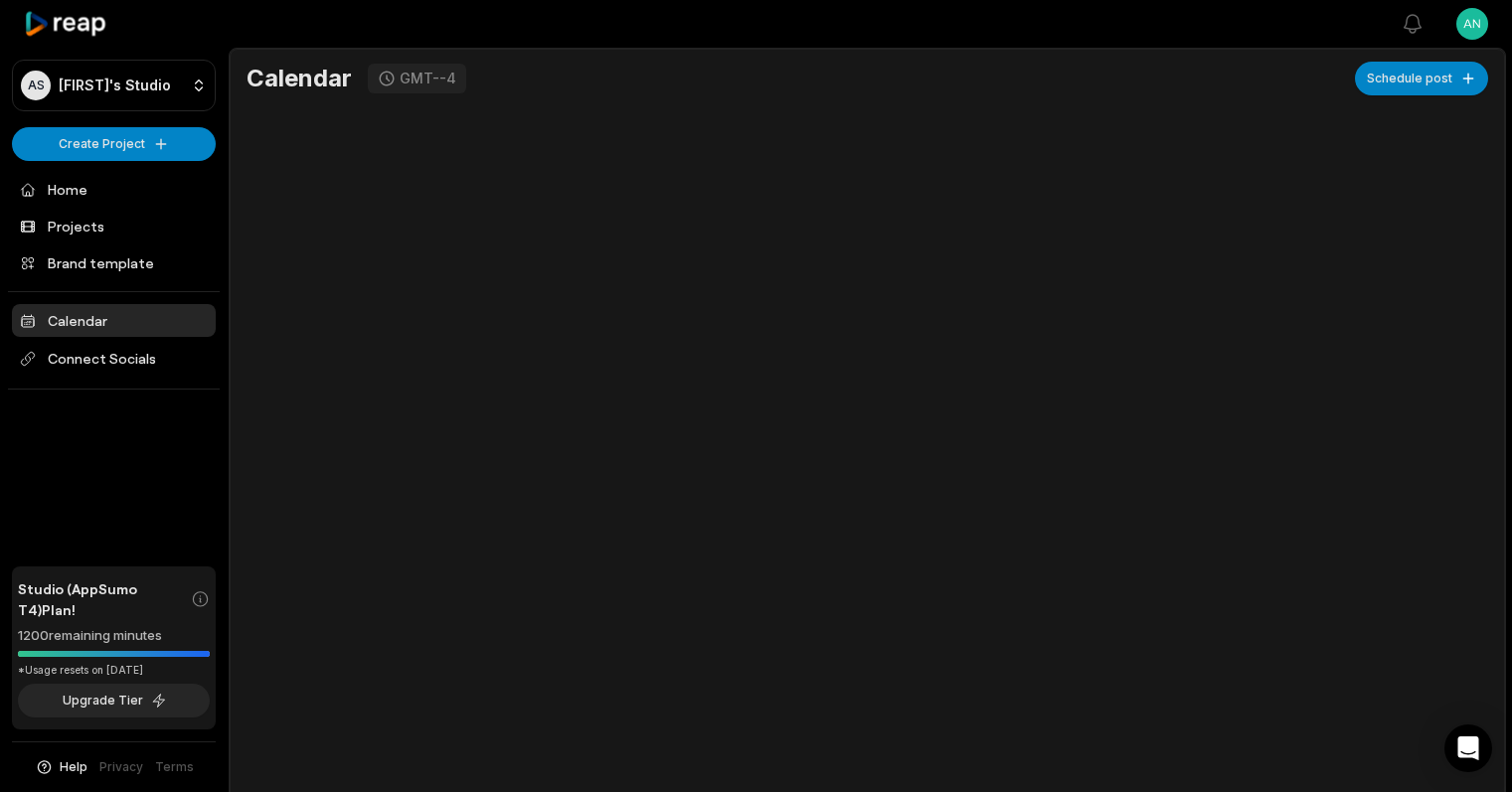 scroll, scrollTop: 0, scrollLeft: 0, axis: both 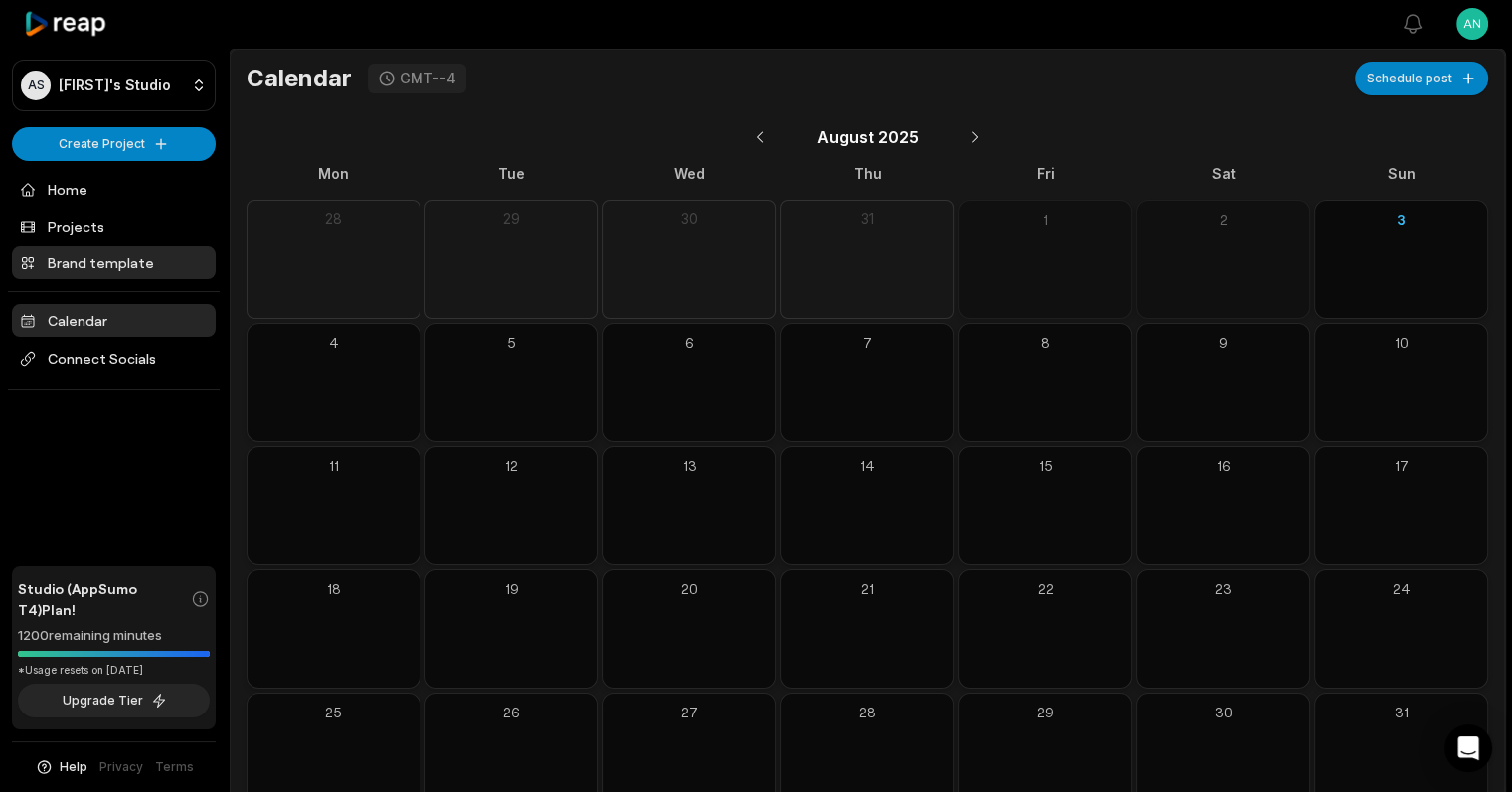 click on "Brand template" at bounding box center (113, 262) 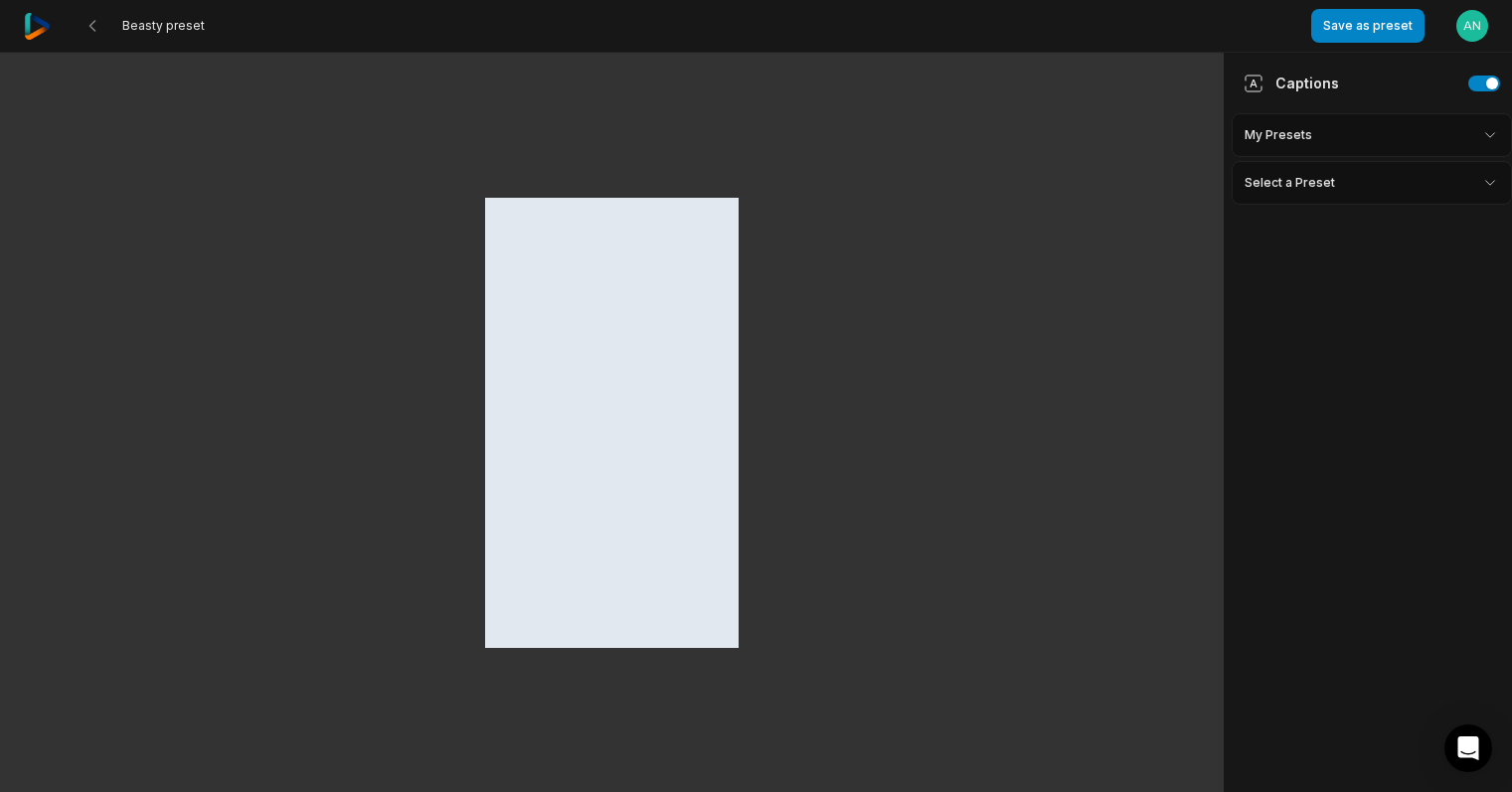 scroll, scrollTop: 0, scrollLeft: 0, axis: both 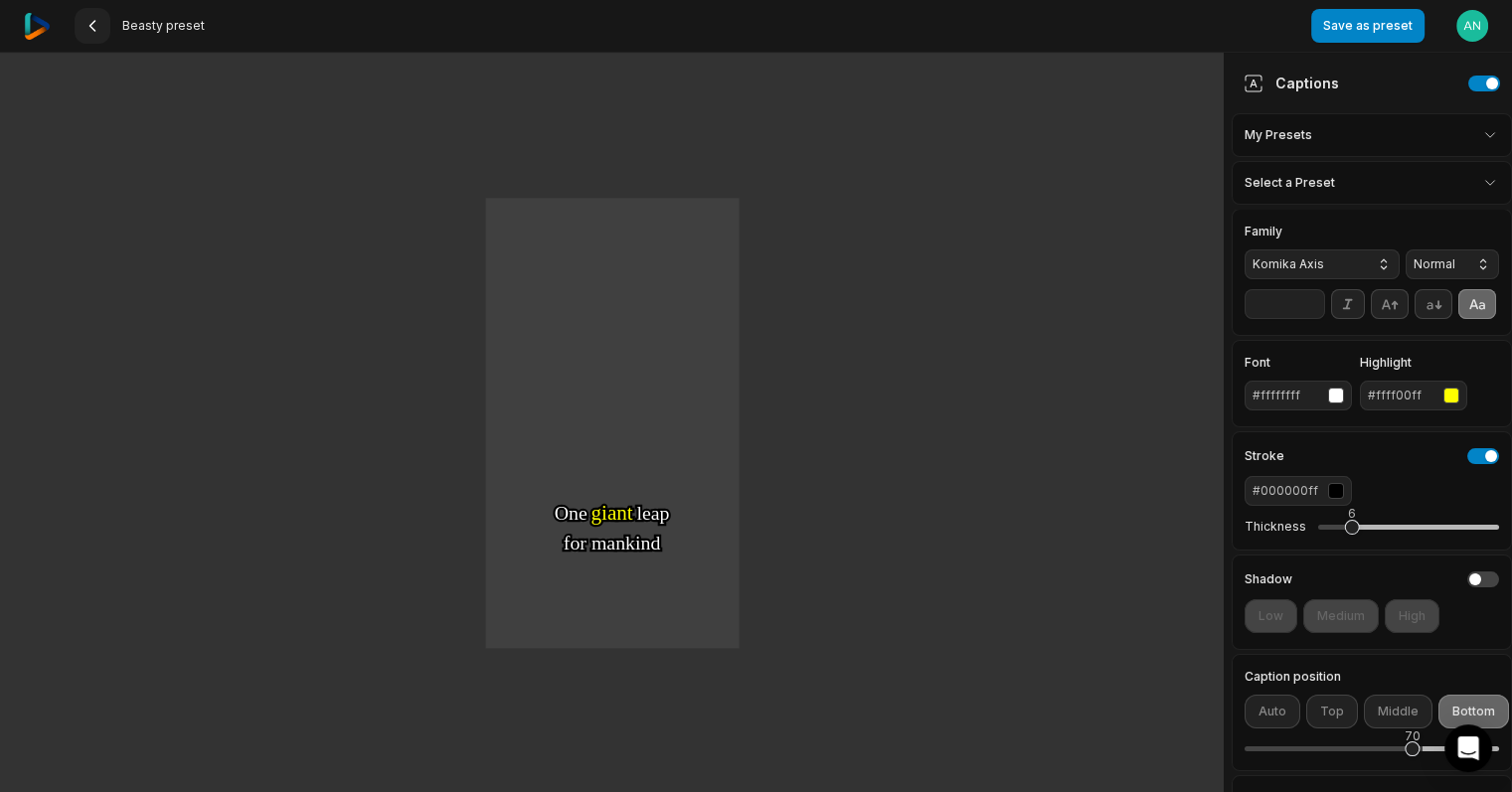 click 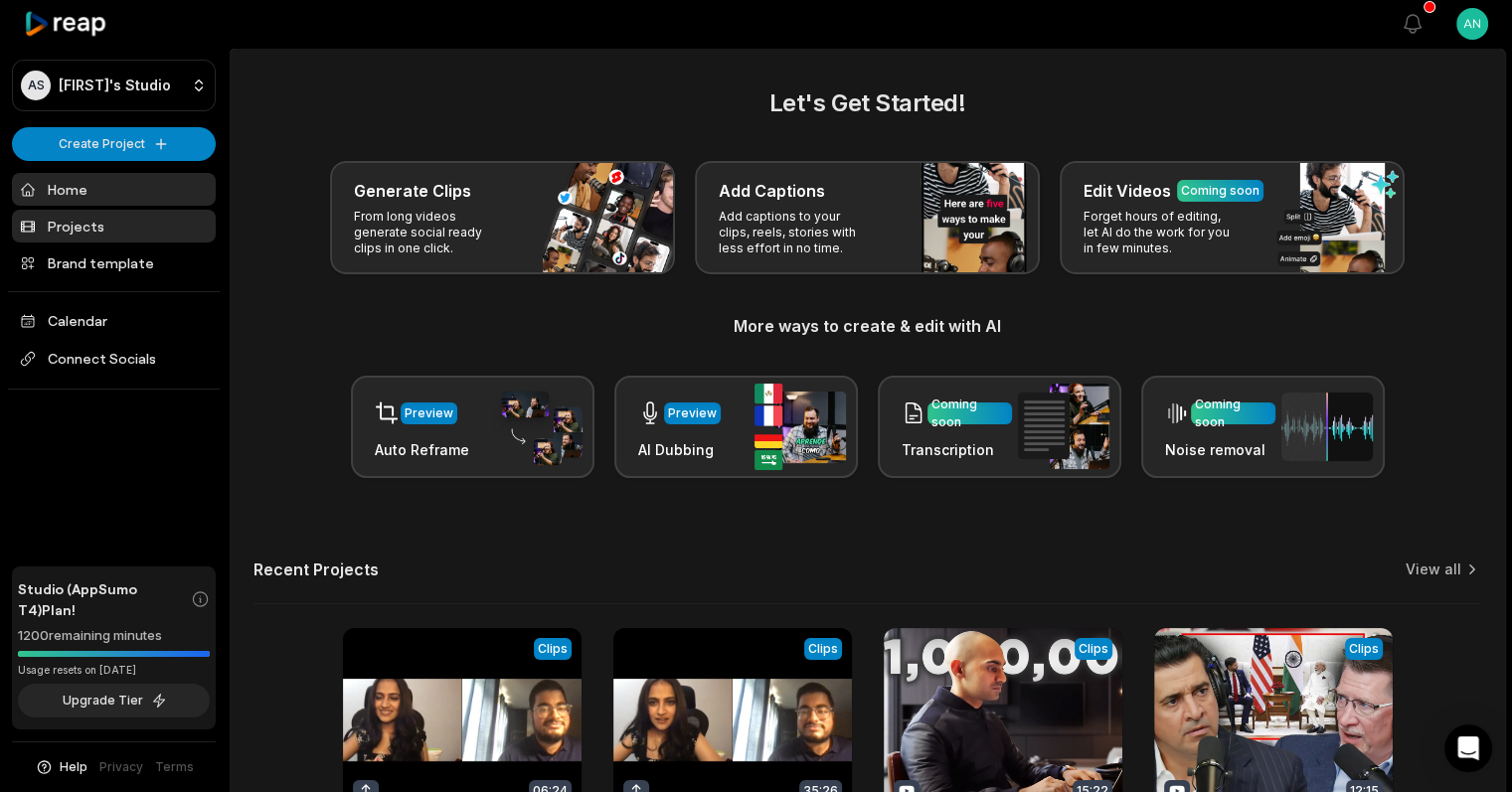 click on "Projects" at bounding box center (113, 226) 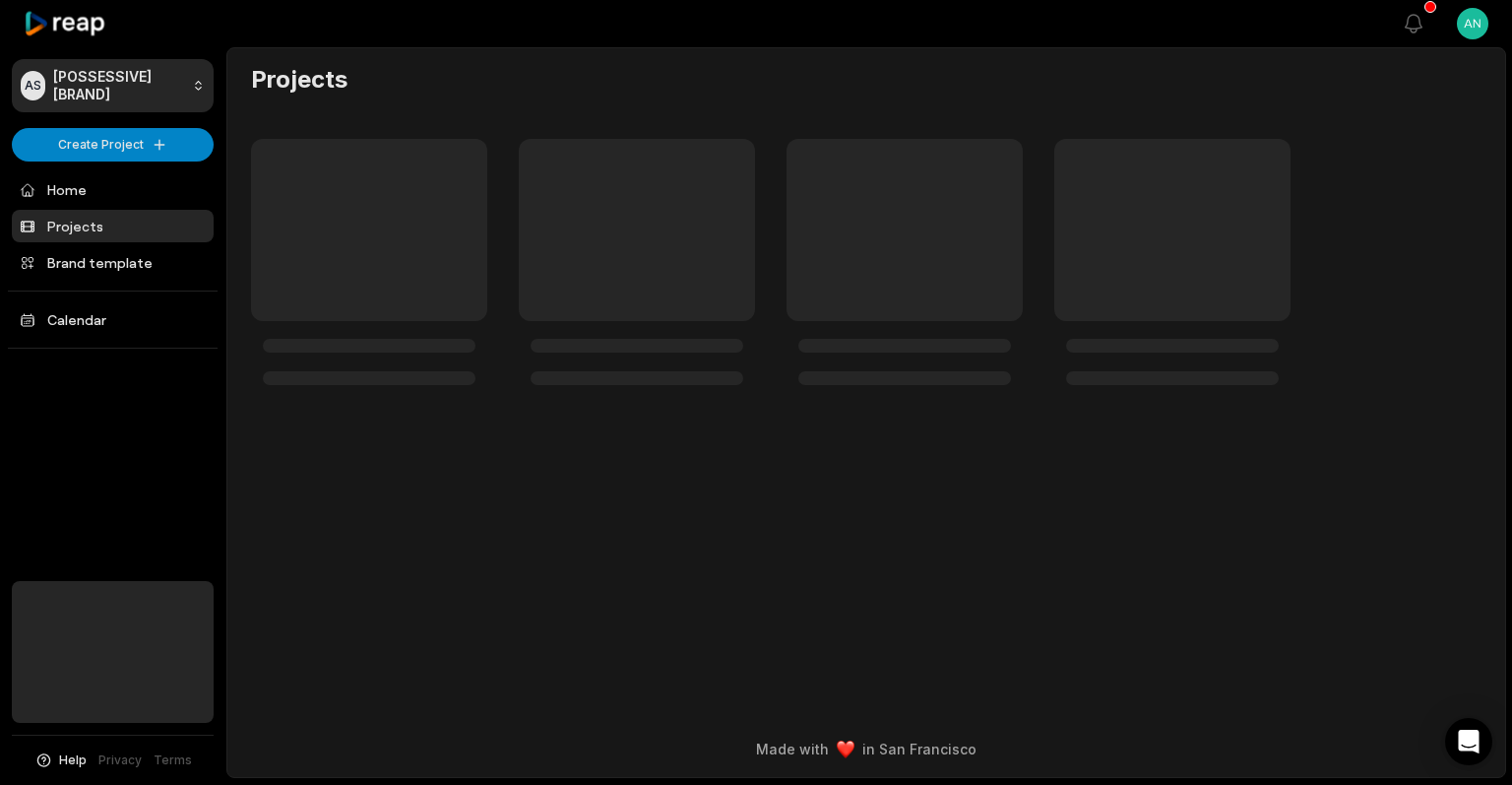 scroll, scrollTop: 0, scrollLeft: 0, axis: both 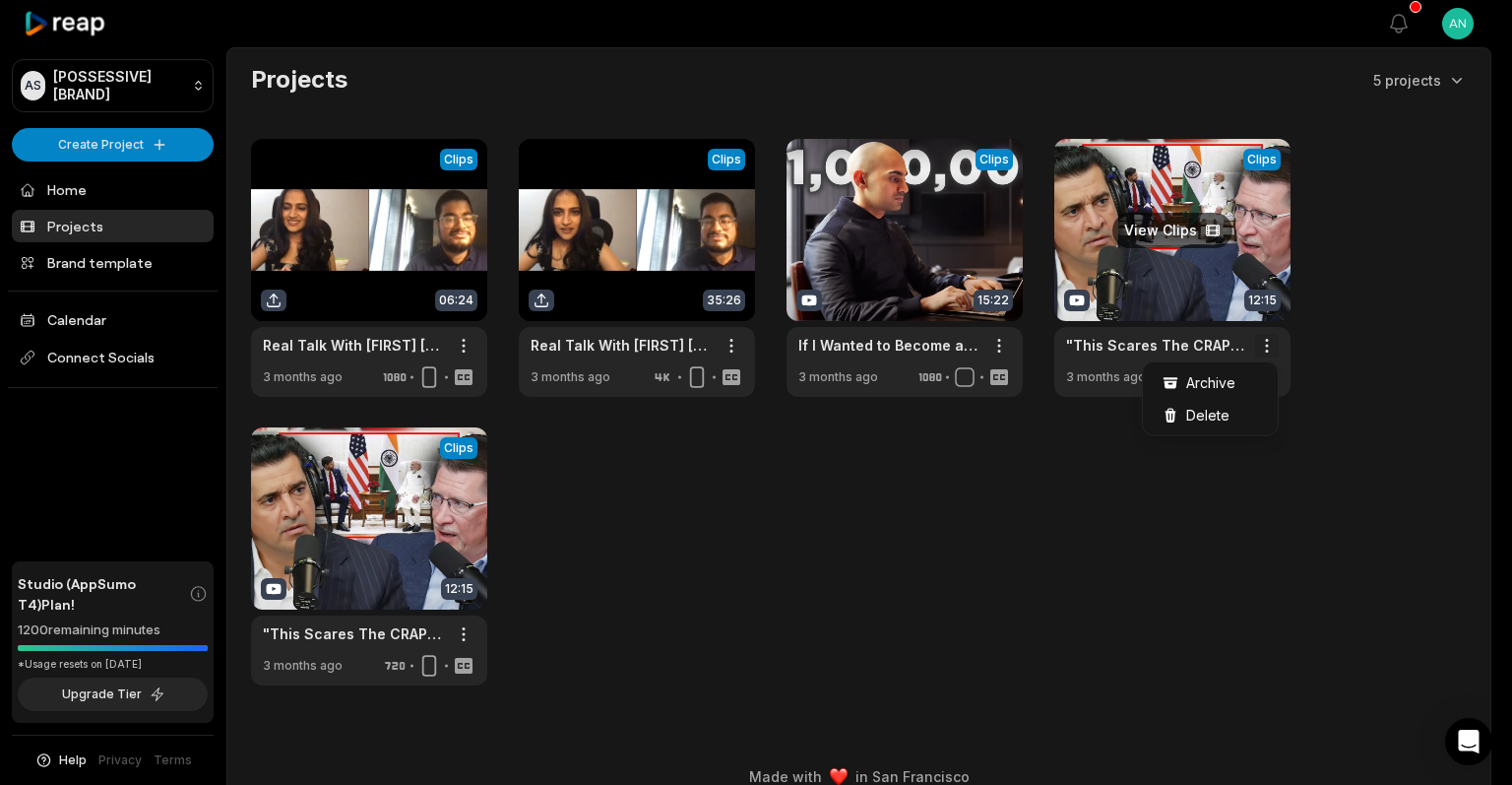 click on "AS [POSSESSIVE] [BRAND] Create Project Home Projects Brand template Calendar Connect Socials Studio (AppSumo T4)  Plan! 1200  remaining minutes *Usage resets on [DATE] Upgrade Tier Help Privacy Terms Open sidebar View notifications Open user menu Projects   5 projects   View Clips Clips 06:24 Real Talk With [FIRST] [LAST] Featuring [FIRST] [LAST] - Season 1 Episode 1 Open options 3 months ago View Clips Clips 35:26 Real Talk With [FIRST] [LAST] Featuring [FIRST] [LAST] - Season 1 Episode 1 Open options 3 months ago View Clips Clips 15:22 If I Wanted to Become a Millionaire in 12 Months, This is What I’d Do Open options 3 months ago View Clips Clips 12:15 "This Scares The CRAP Out Of China" – JD Vance & Modi's U.S. - India Trade Deal THREATENS China Open options 3 months ago View Clips Clips 12:15 "This Scares The CRAP Out Of China" – JD Vance & Modi's U.S. - India Trade Deal THREATENS China Open options 3 months ago Made with   in [CITY]
Beasty Archive Delete" at bounding box center [756, 392] 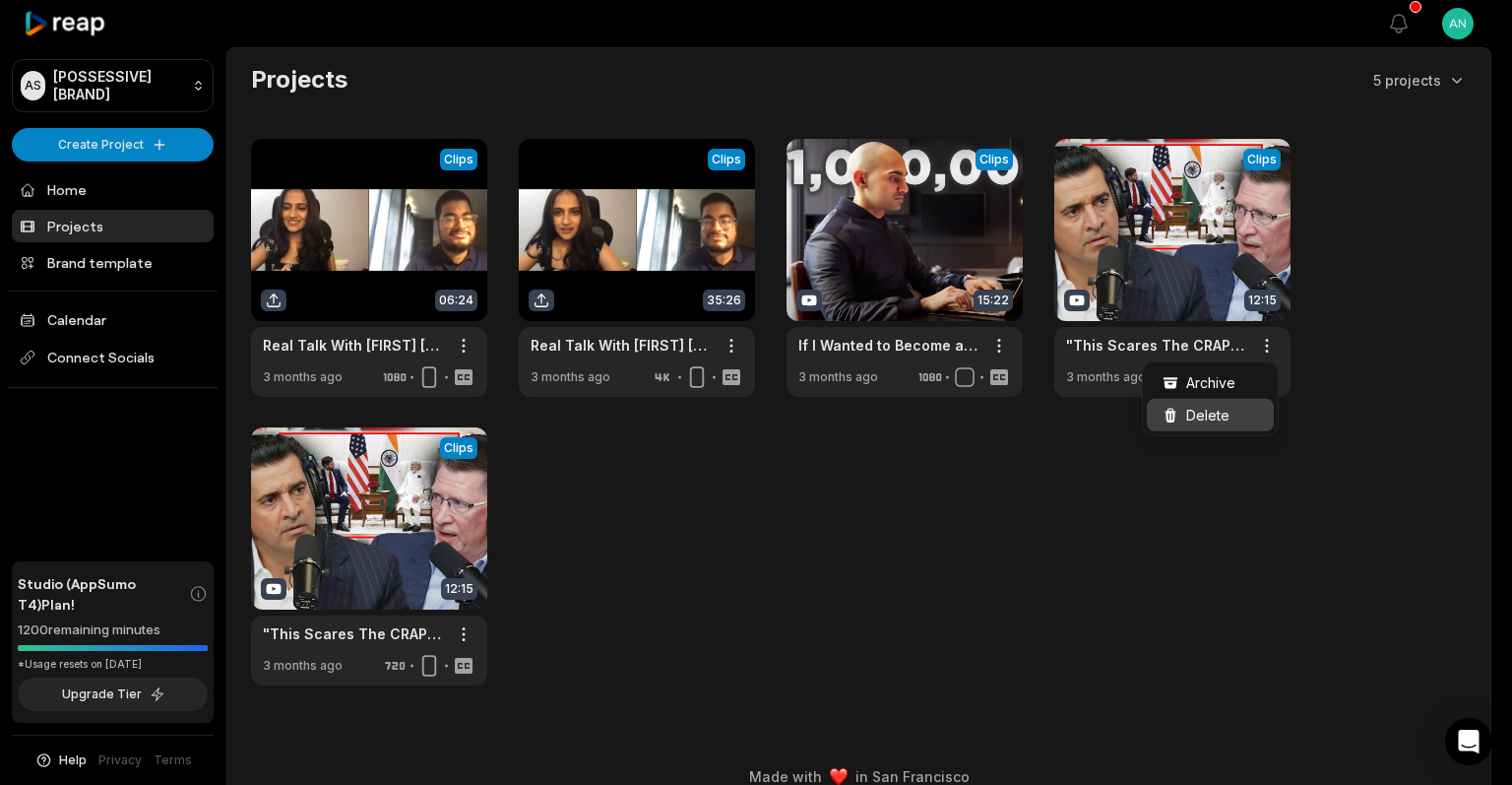 click on "Delete" at bounding box center (1208, 415) 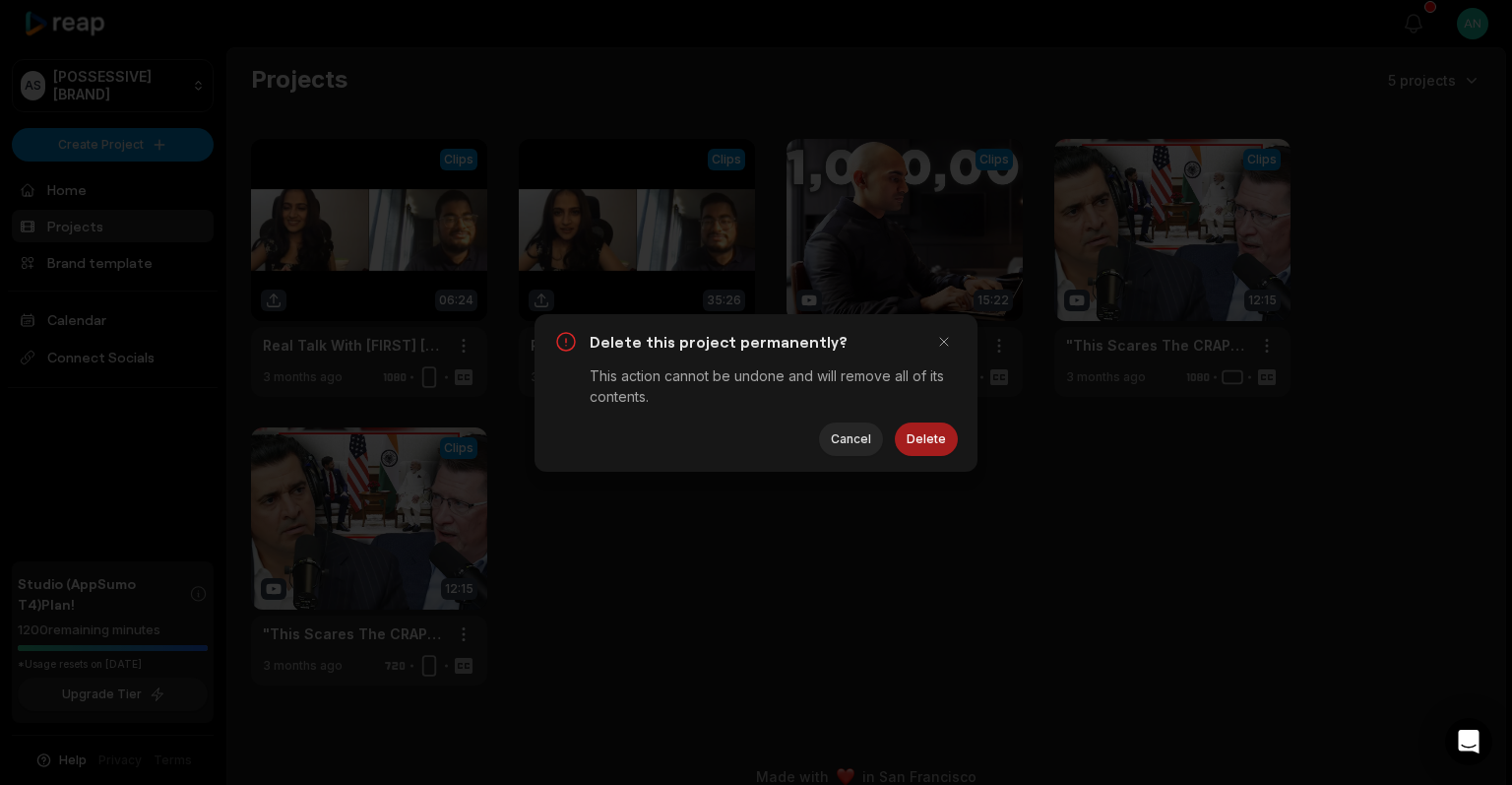 click on "Delete" at bounding box center [926, 439] 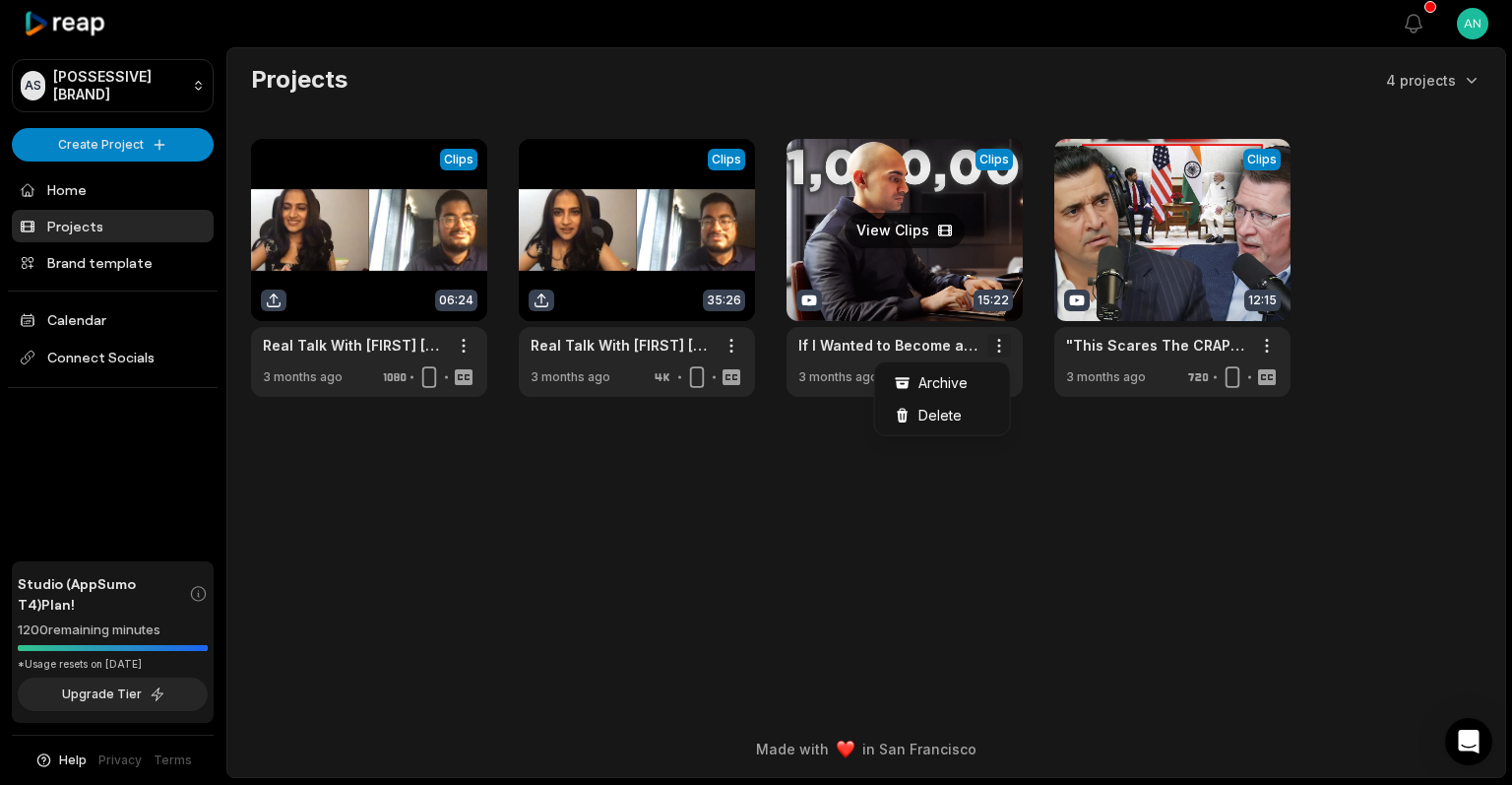 click on "AS [POSSESSIVE] [BRAND] Create Project Home Projects Brand template Calendar Connect Socials Studio (AppSumo T4)  Plan! 1200  remaining minutes *Usage resets on [DATE] Upgrade Tier Help Privacy Terms Open sidebar View notifications Open user menu Projects   4 projects   View Clips Clips 06:24 Real Talk With [FIRST] [LAST] Featuring [FIRST] [LAST] - Season 1 Episode 1 Open options 3 months ago View Clips Clips 35:26 Real Talk With [FIRST] [LAST] Featuring [FIRST] [LAST] - Season 1 Episode 1 Open options 3 months ago View Clips Clips 15:22 If I Wanted to Become a Millionaire in 12 Months, This is What I’d Do Open options 3 months ago View Clips Clips 12:15 "This Scares The CRAP Out Of China" – JD Vance & Modi's U.S. - India Trade Deal THREATENS China Open options 3 months ago Made with   in [CITY] You have turned off the paragraph player. You can turn it on again from the options page.
Real Talk With [FIRST] [LAST] Featuring [FIRST] [LAST] - Season 1 Episode 1 Beasty Archive Delete" at bounding box center [756, 392] 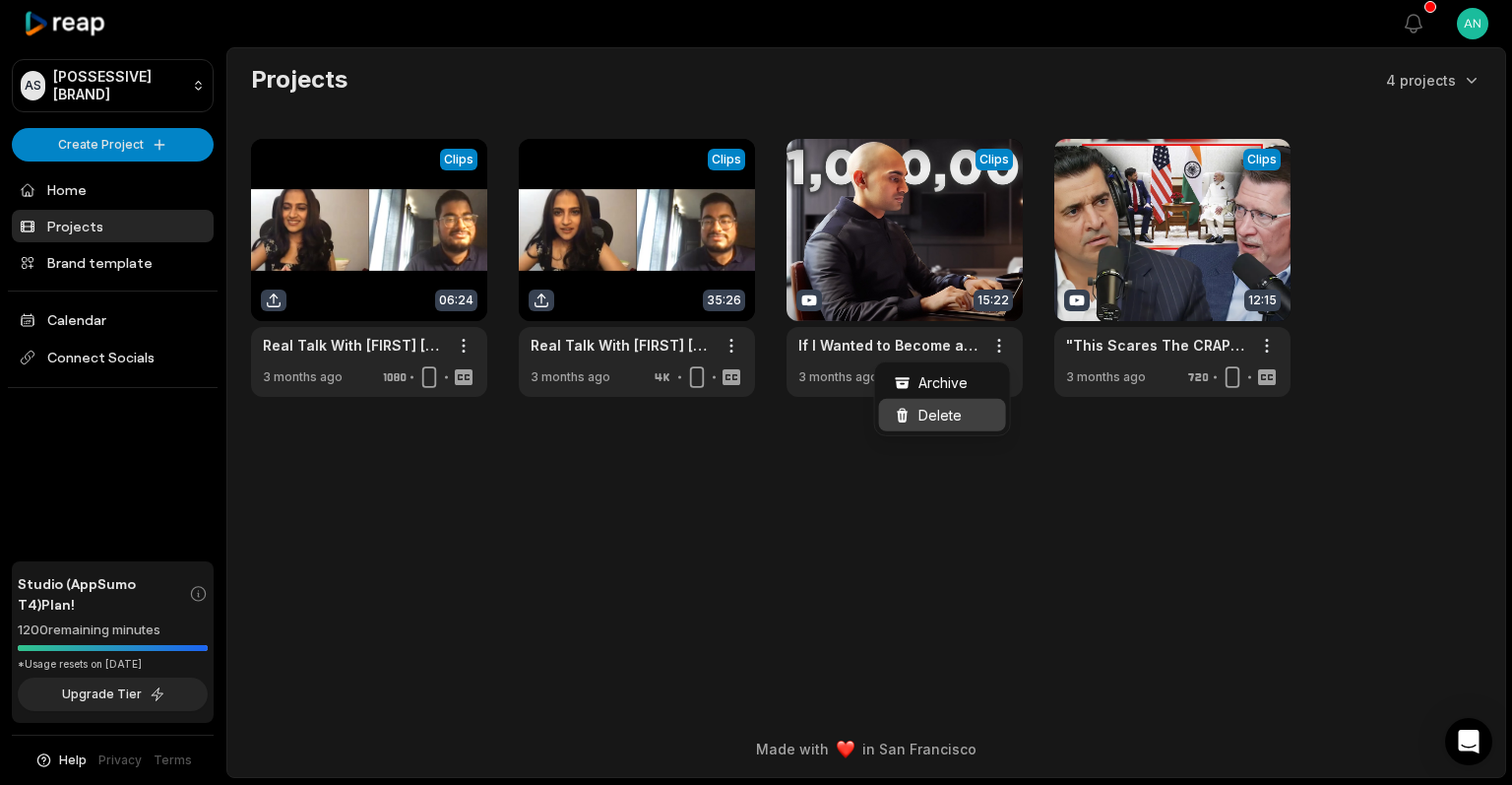 click on "Delete" at bounding box center (942, 415) 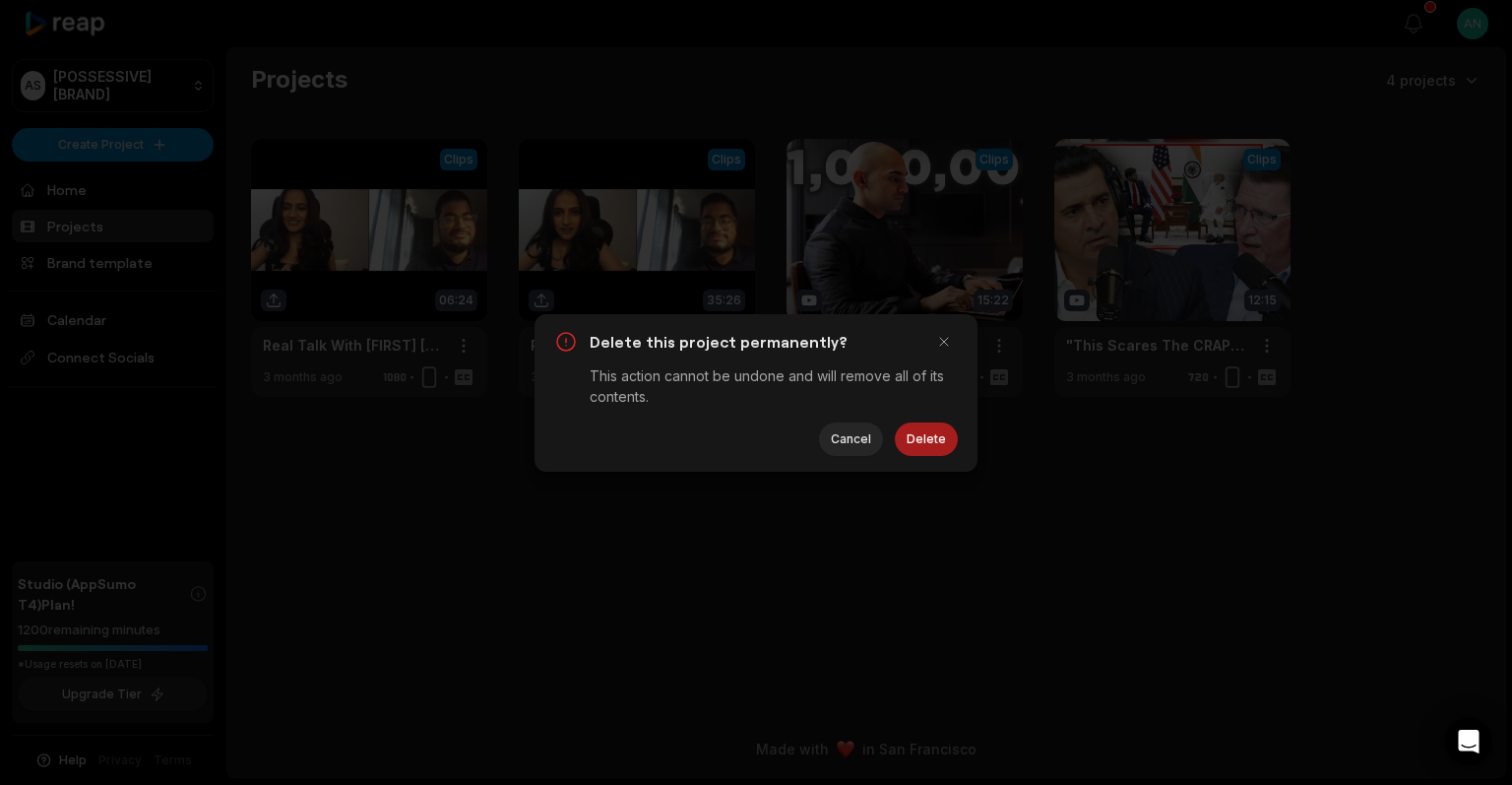 click on "Delete" at bounding box center (926, 439) 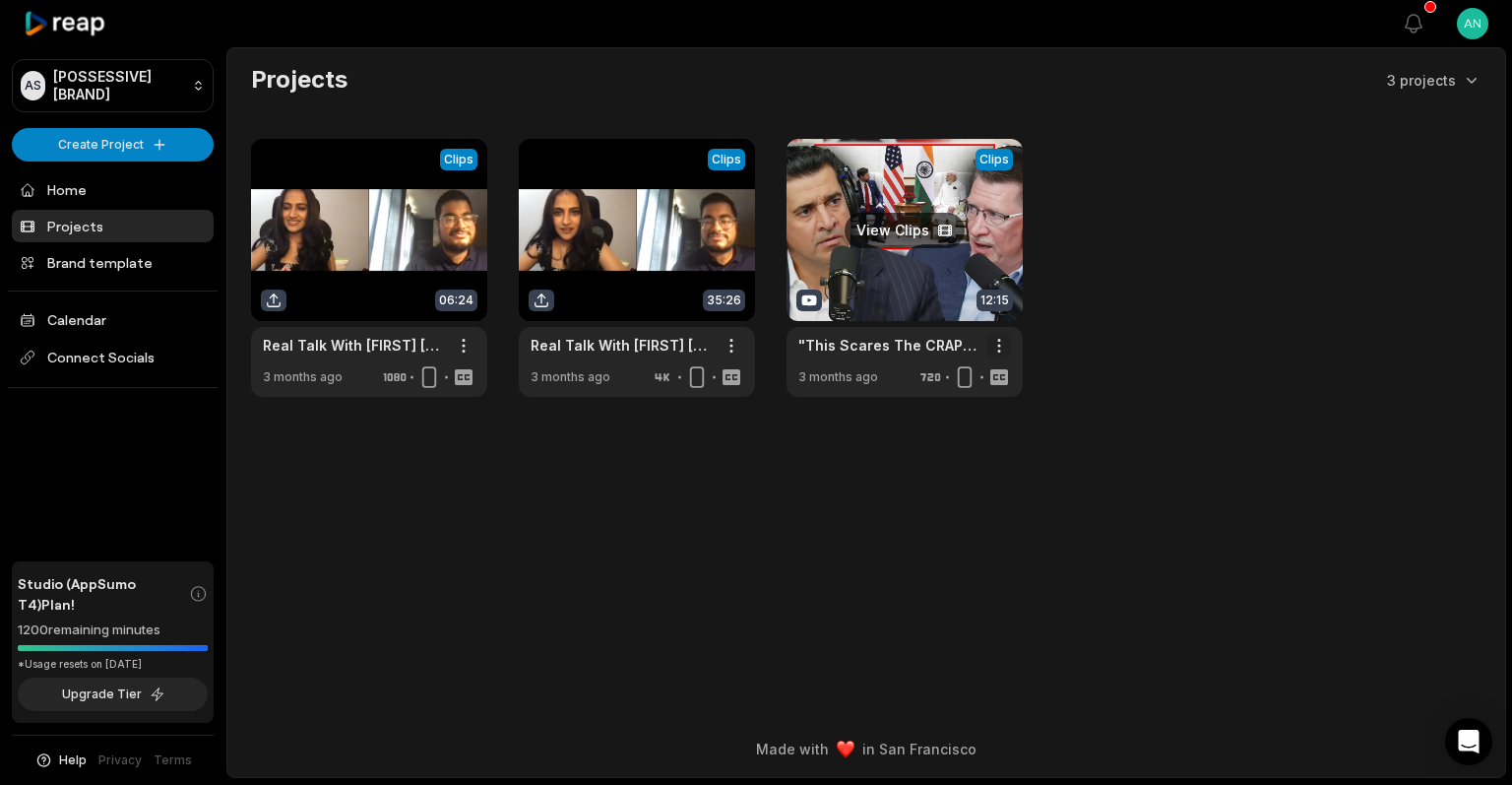 click on "AS [POSSESSIVE] [BRAND] Create Project Home Projects Brand template Calendar Connect Socials Studio (AppSumo T4)  Plan! 1200  remaining minutes *Usage resets on [DATE] Upgrade Tier Help Privacy Terms Open sidebar View notifications Open user menu Projects   3 projects   View Clips Clips 06:24 Real Talk With [FIRST] [LAST] Featuring [FIRST] [LAST] - Season 1 Episode 1 Open options 3 months ago View Clips Clips 35:26 Real Talk With [FIRST] [LAST] Featuring [FIRST] [LAST] - Season 1 Episode 1 Open options 3 months ago View Clips Clips 12:15 "This Scares The CRAP Out Of China" – JD Vance & Modi's U.S. - India Trade Deal THREATENS China Open options 3 months ago Made with   in [CITY] You have turned off the paragraph player. You can turn it on again from the options page.
Real Talk With [FIRST] [LAST] Featuring [FIRST] [LAST] - Season 1 Episode 1 Beasty Popping" at bounding box center (756, 392) 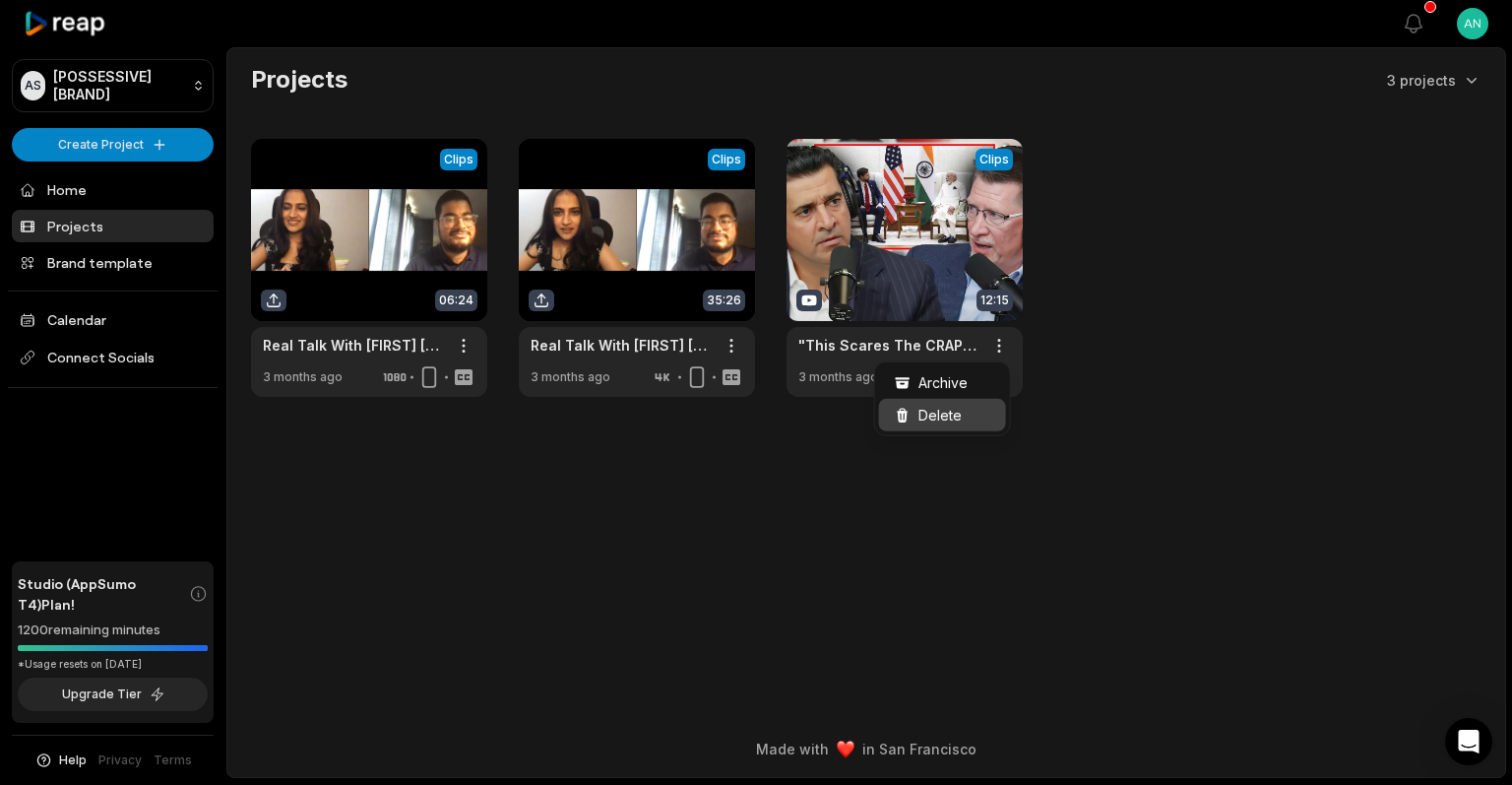 click on "Delete" at bounding box center (940, 415) 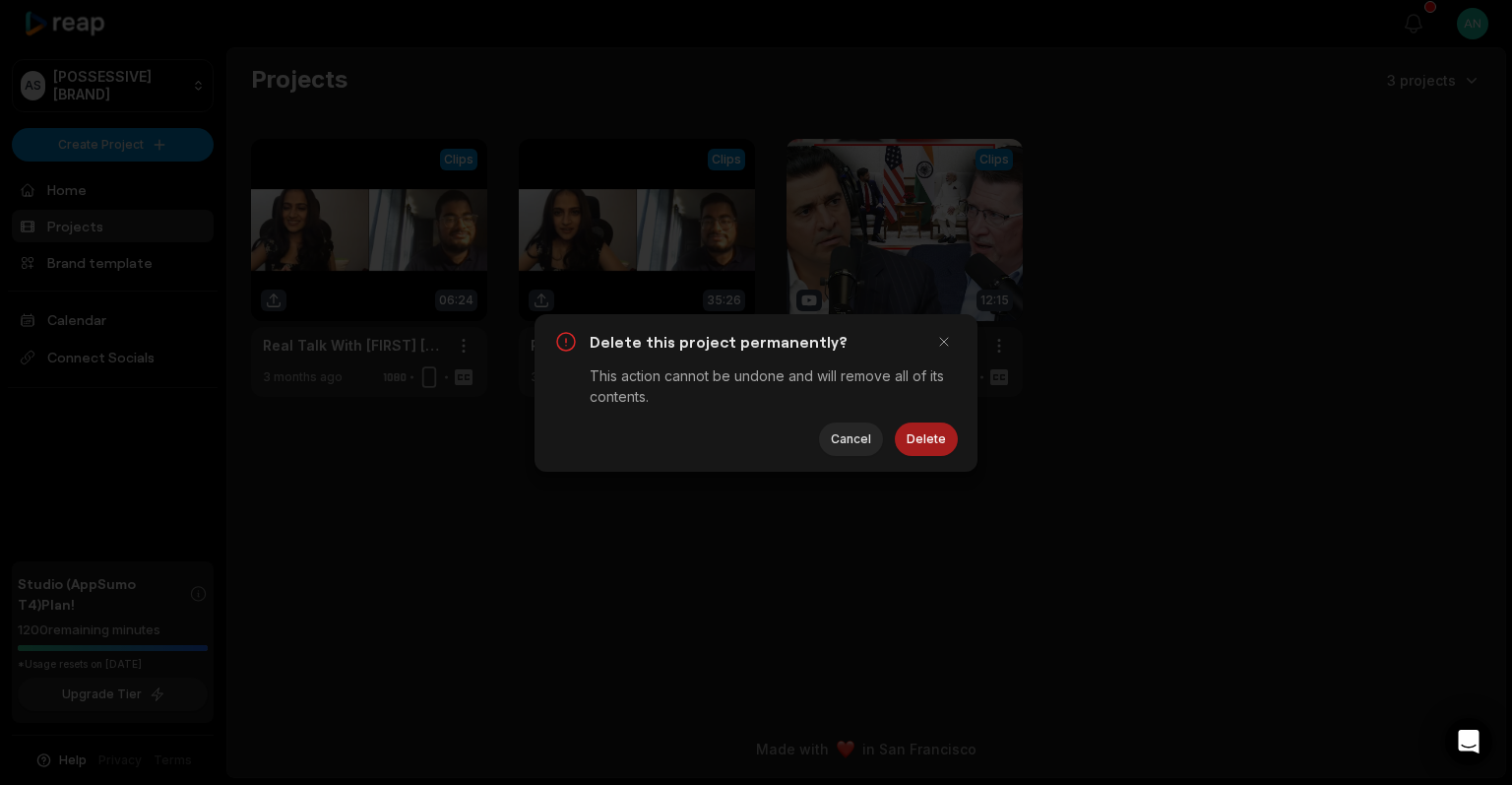 click on "Delete" at bounding box center [926, 439] 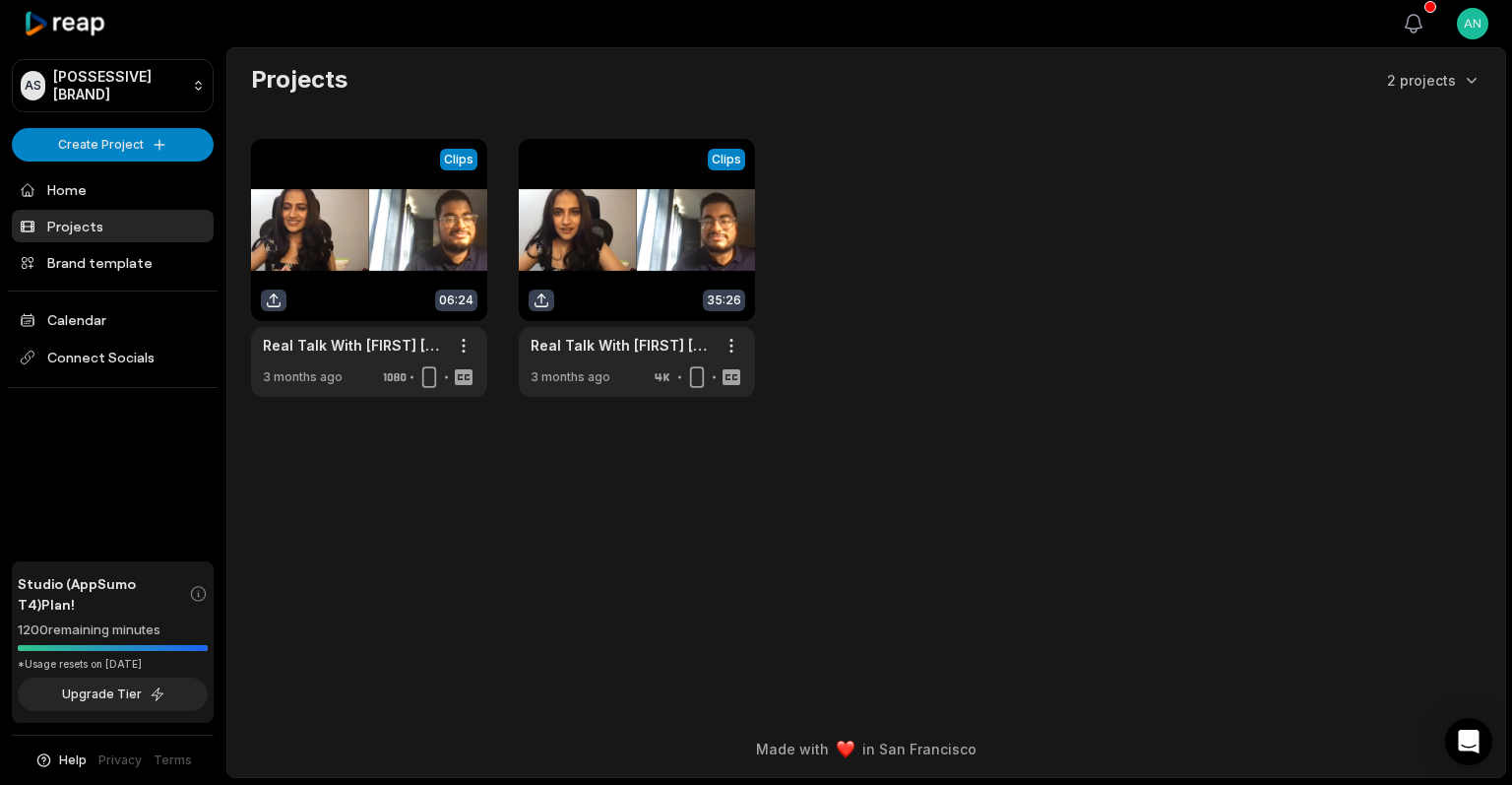 click 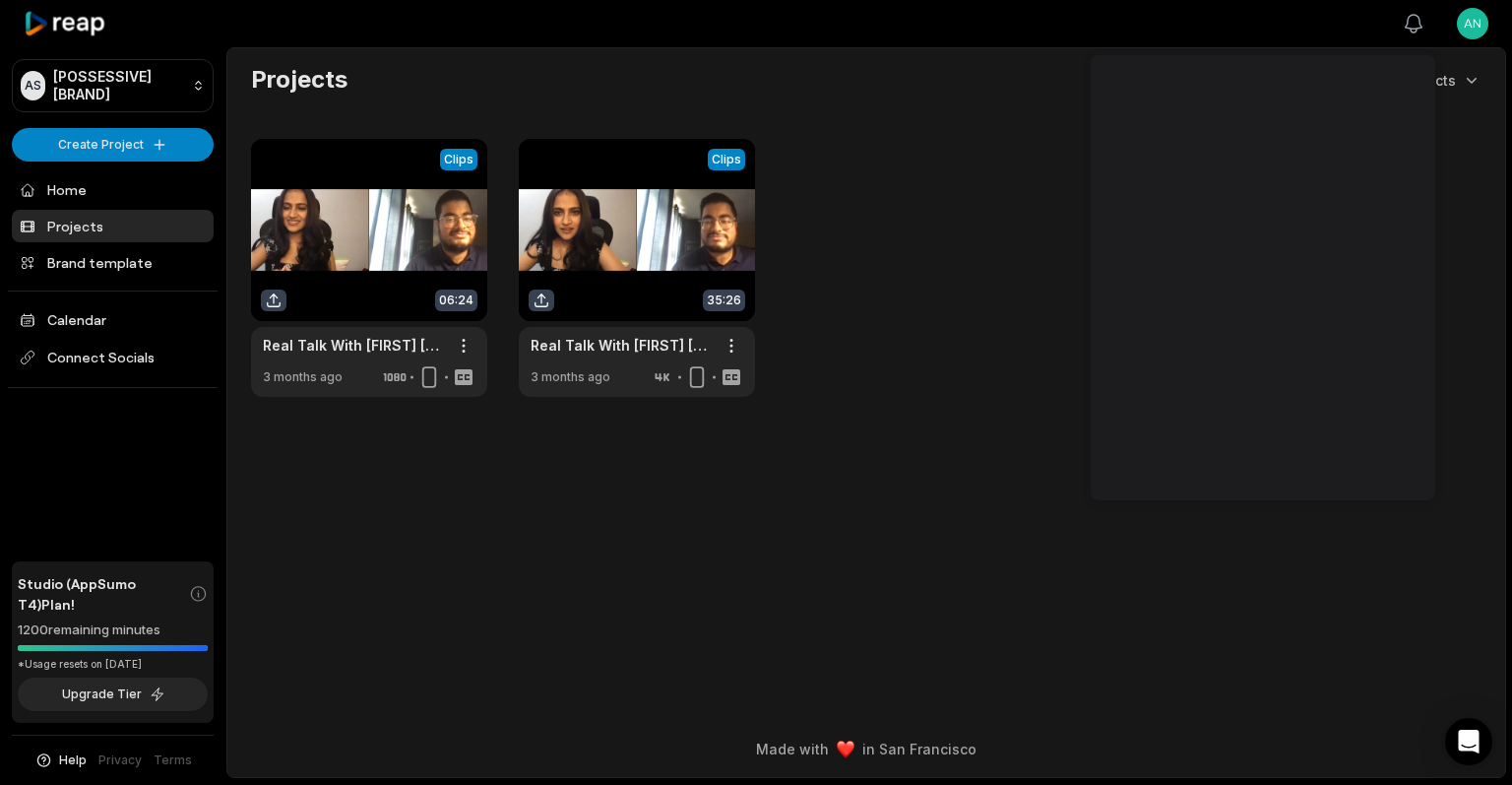 click 